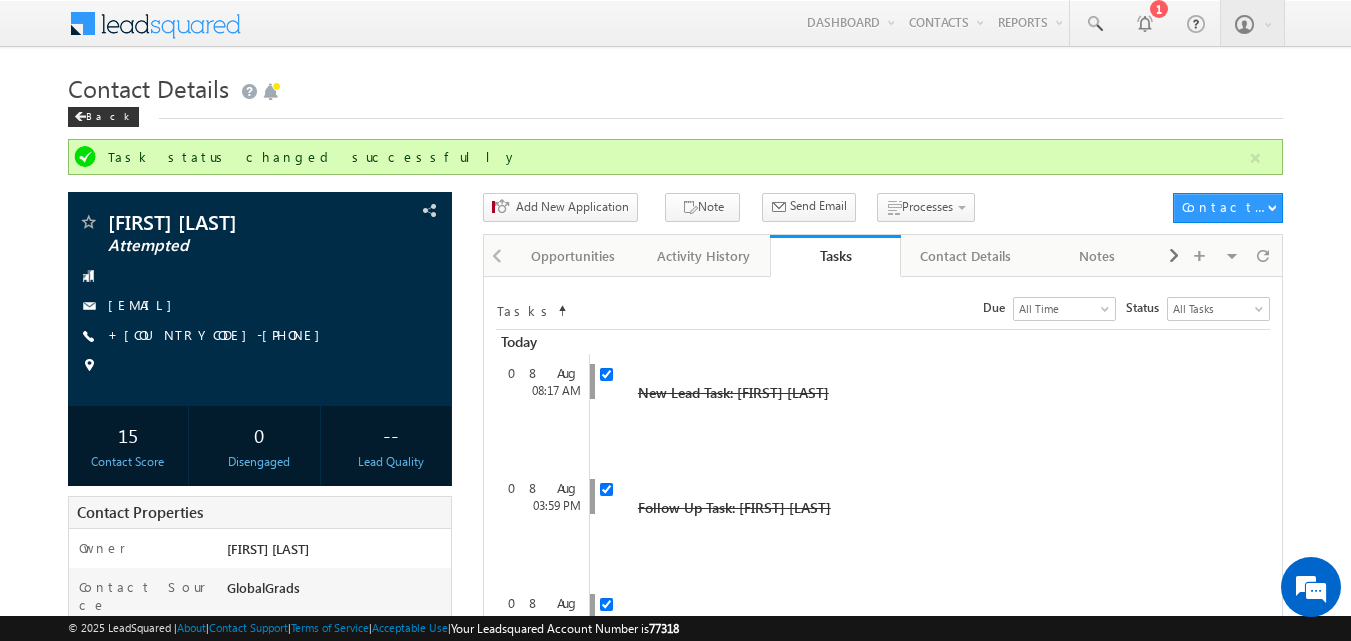 scroll, scrollTop: 0, scrollLeft: 0, axis: both 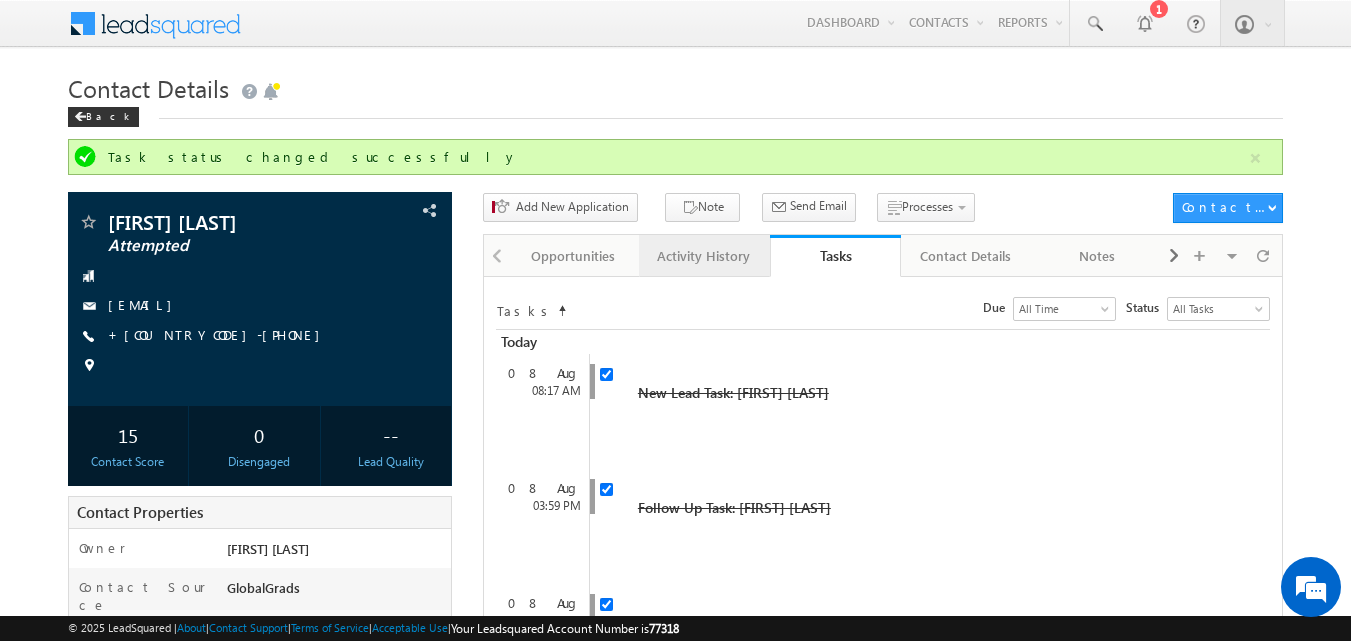 click on "Activity History" at bounding box center [703, 256] 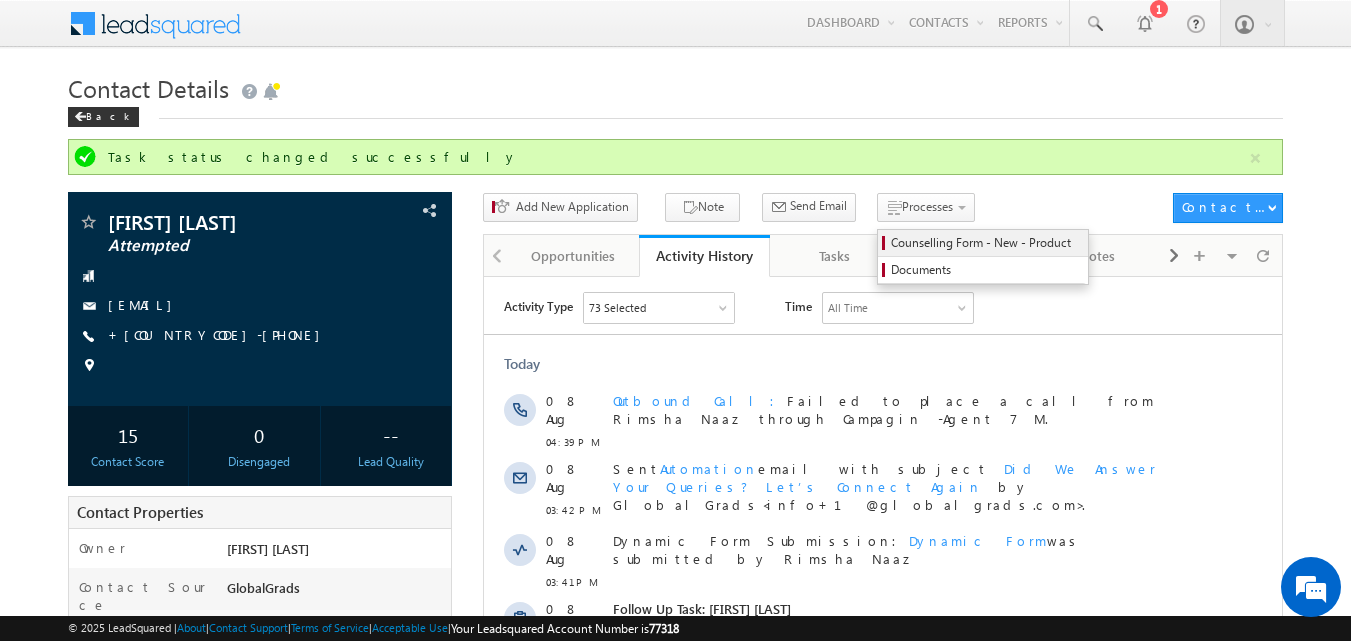 click on "Counselling Form - New - Product" at bounding box center (986, 243) 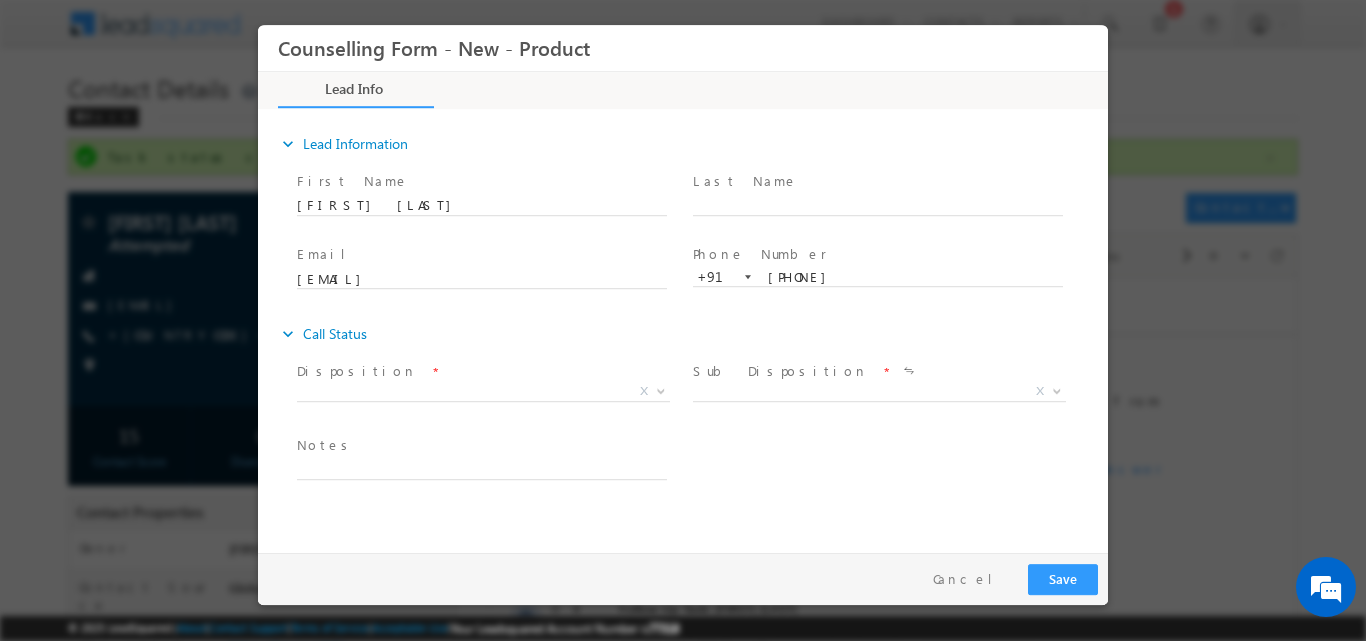 scroll, scrollTop: 0, scrollLeft: 0, axis: both 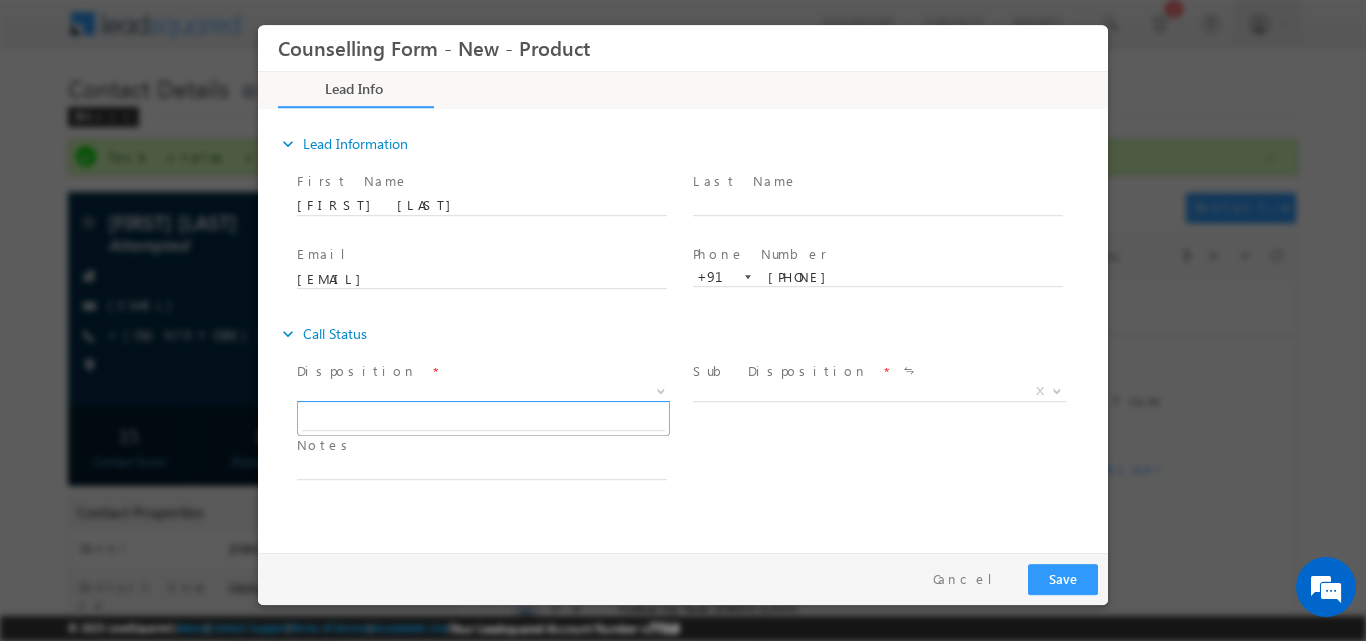click at bounding box center [661, 389] 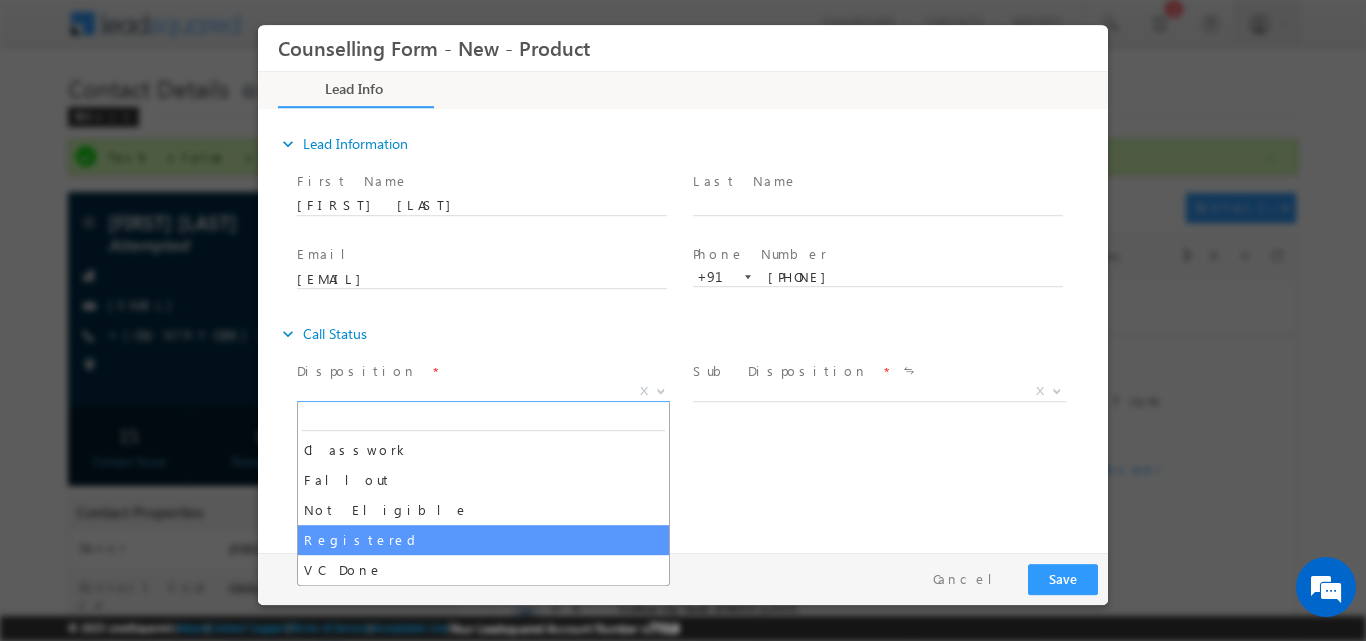 click on "Follow Up Date
*
Notes
*" at bounding box center (700, 467) 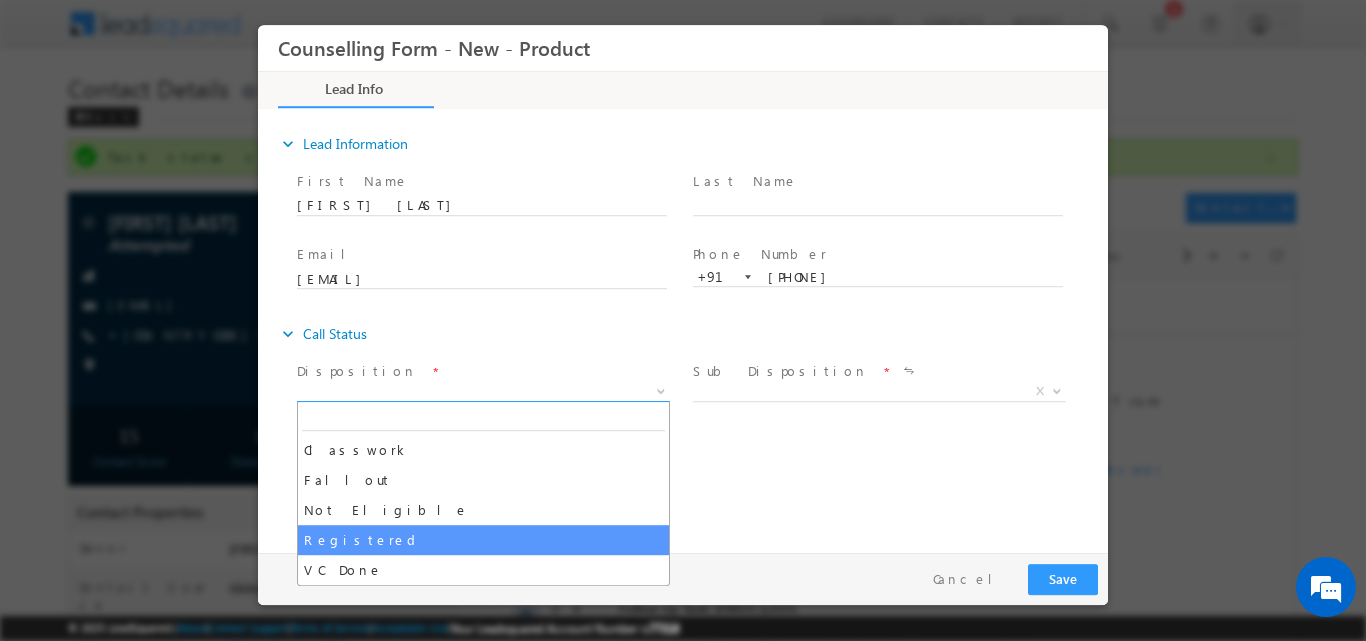 click at bounding box center (659, 390) 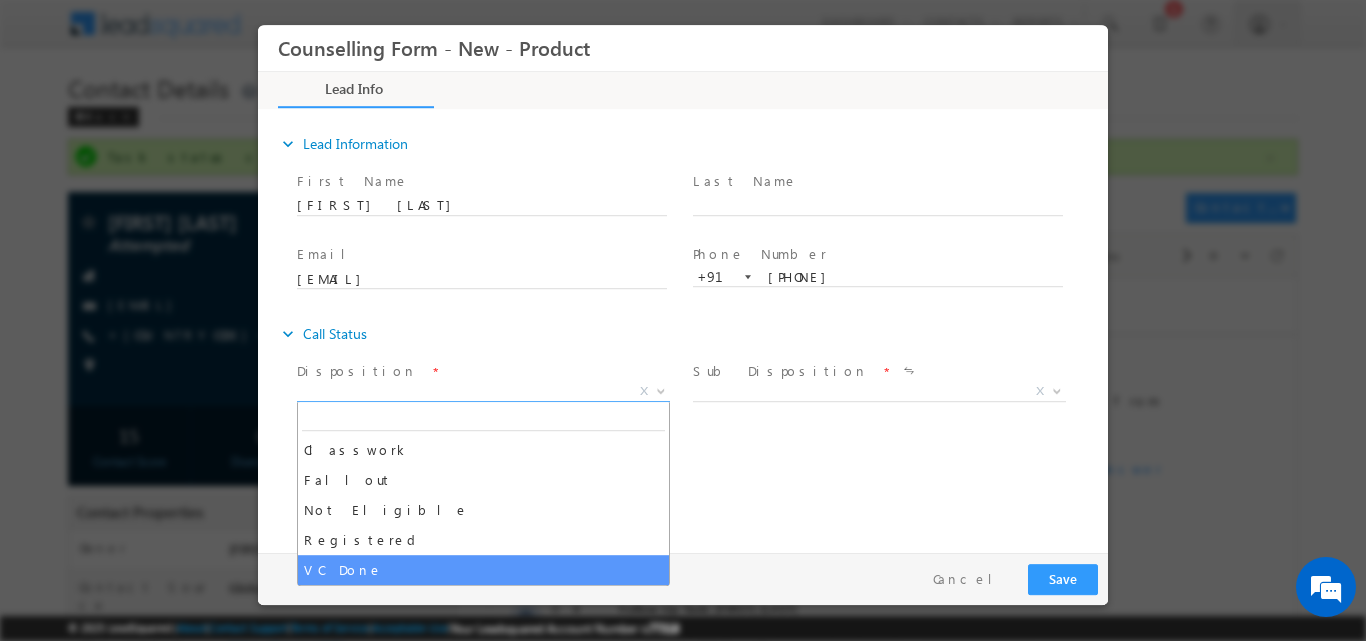 select on "VC Done" 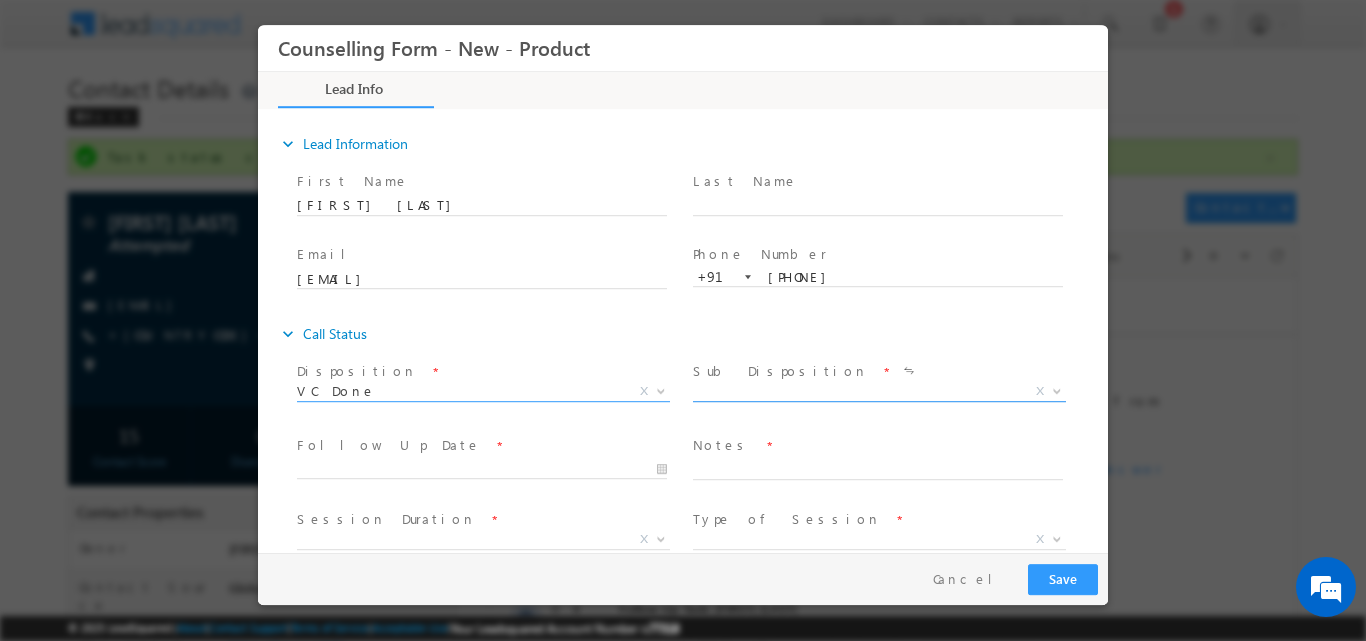 click at bounding box center (1057, 389) 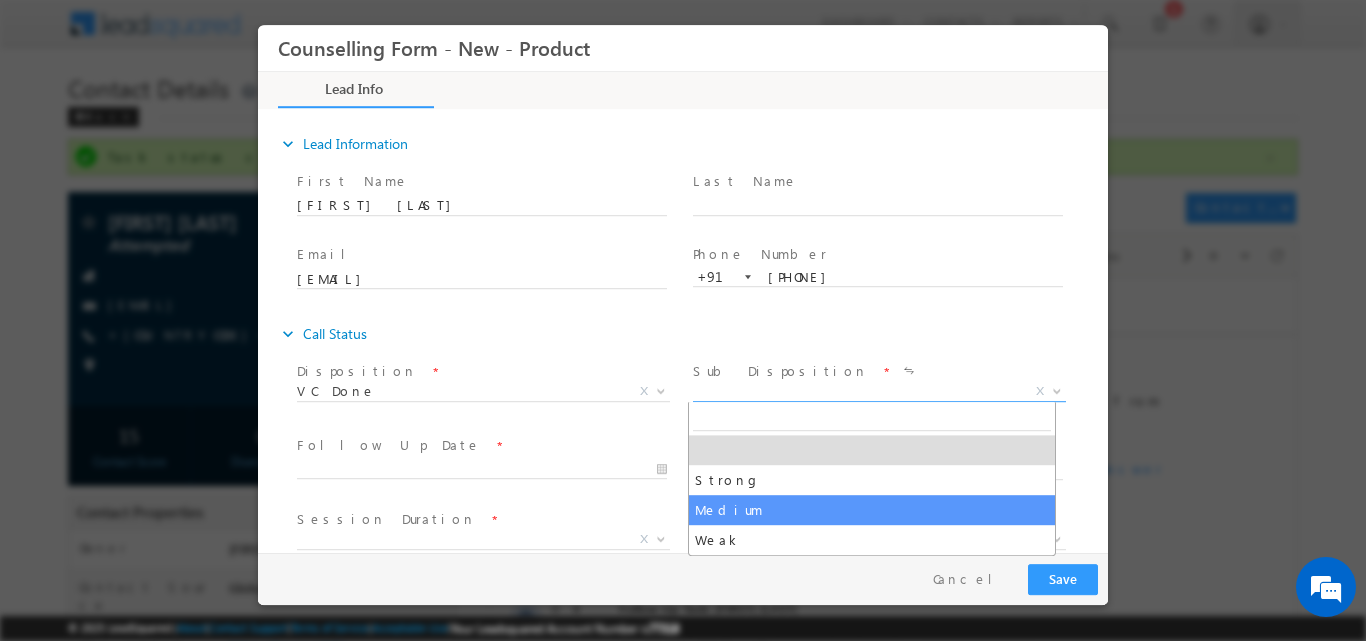 select on "Medium" 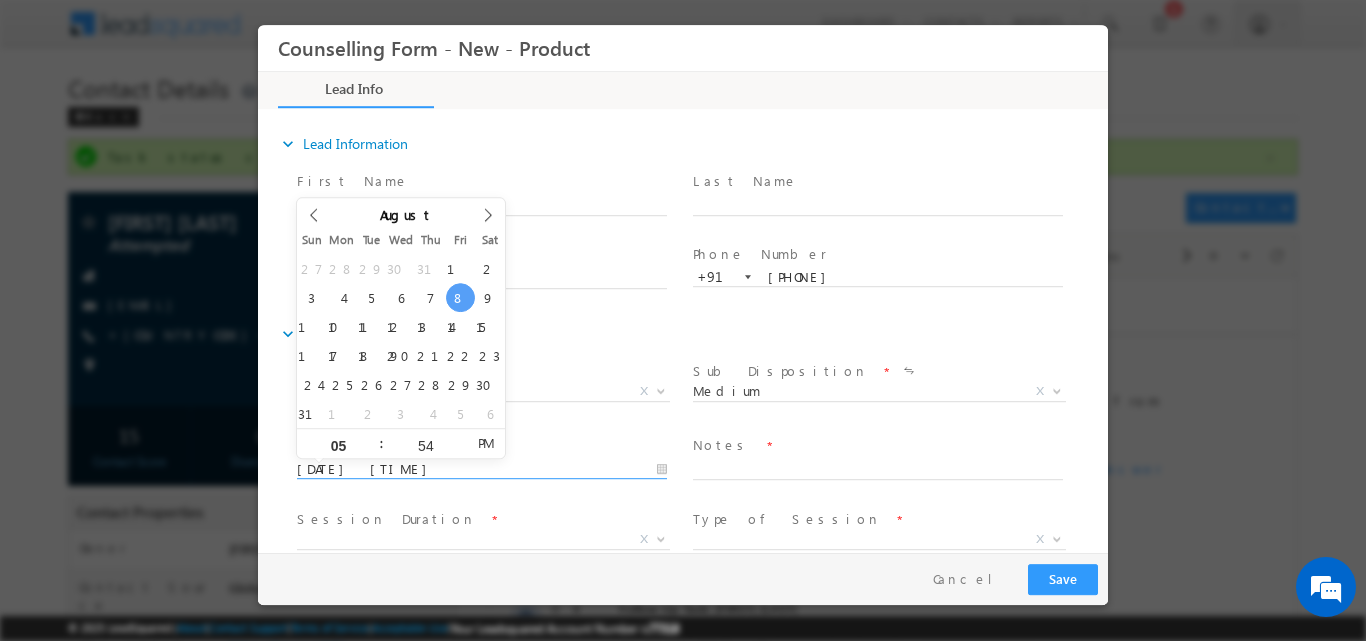 click on "08/08/2025 5:54 PM" at bounding box center (482, 469) 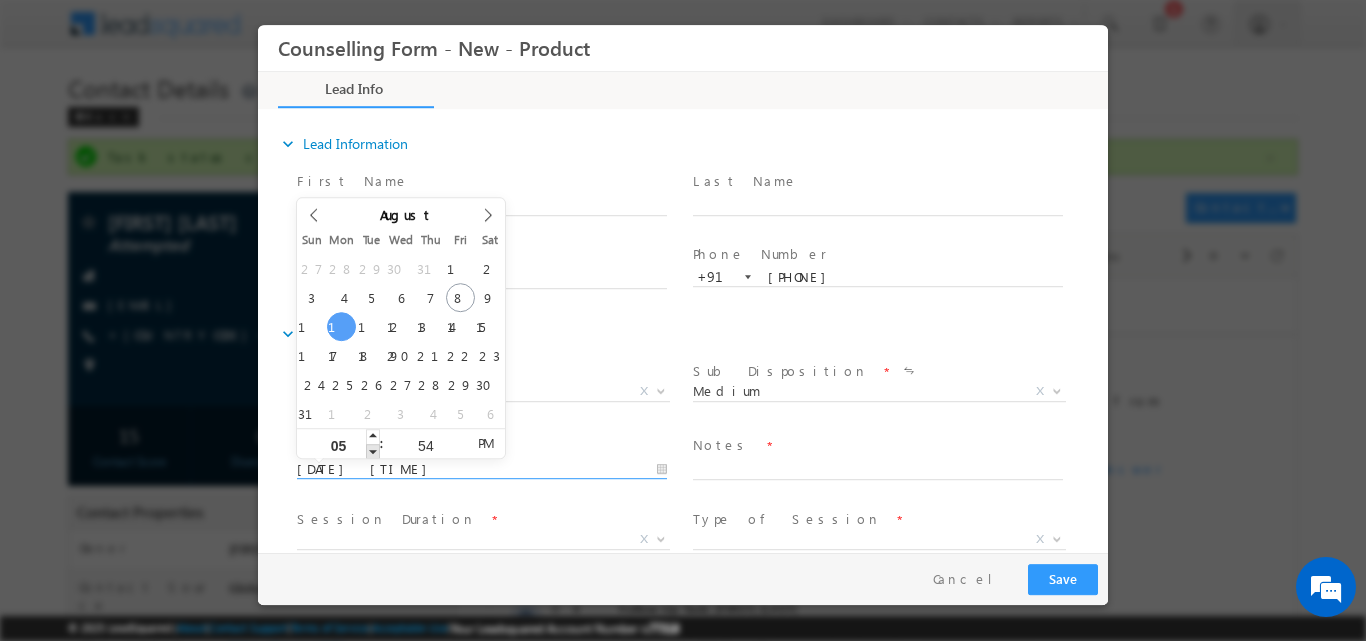 type on "11/08/2025 4:54 PM" 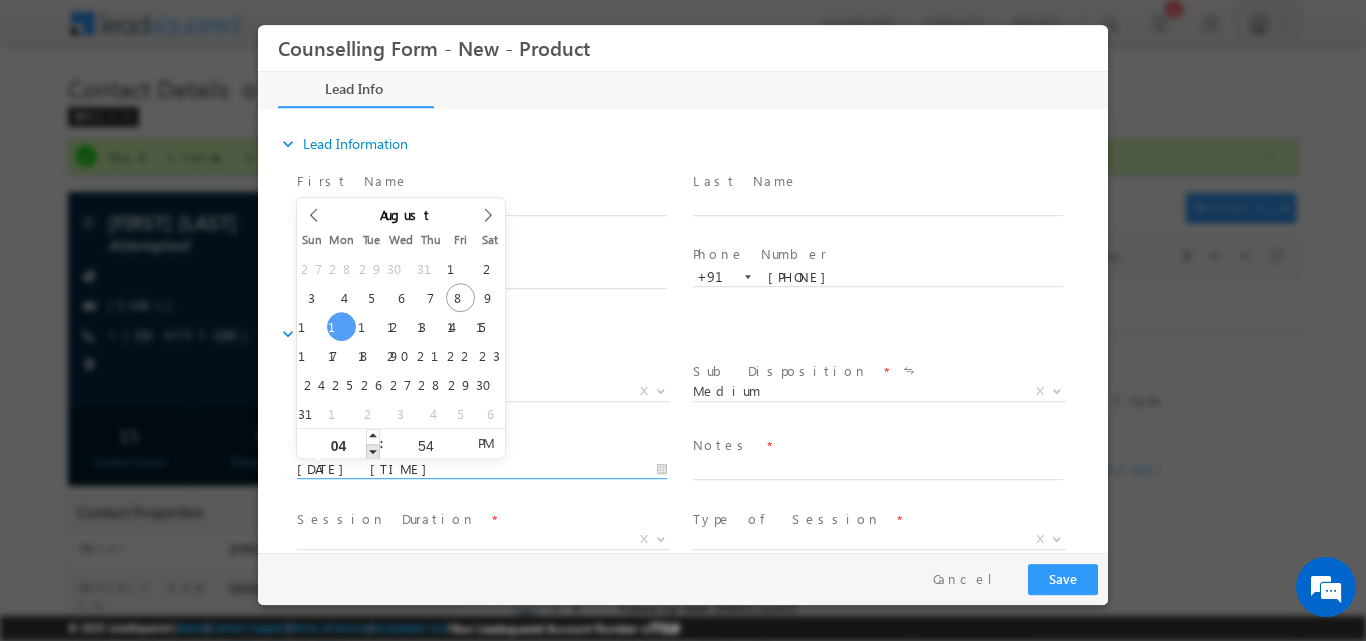 click at bounding box center [373, 450] 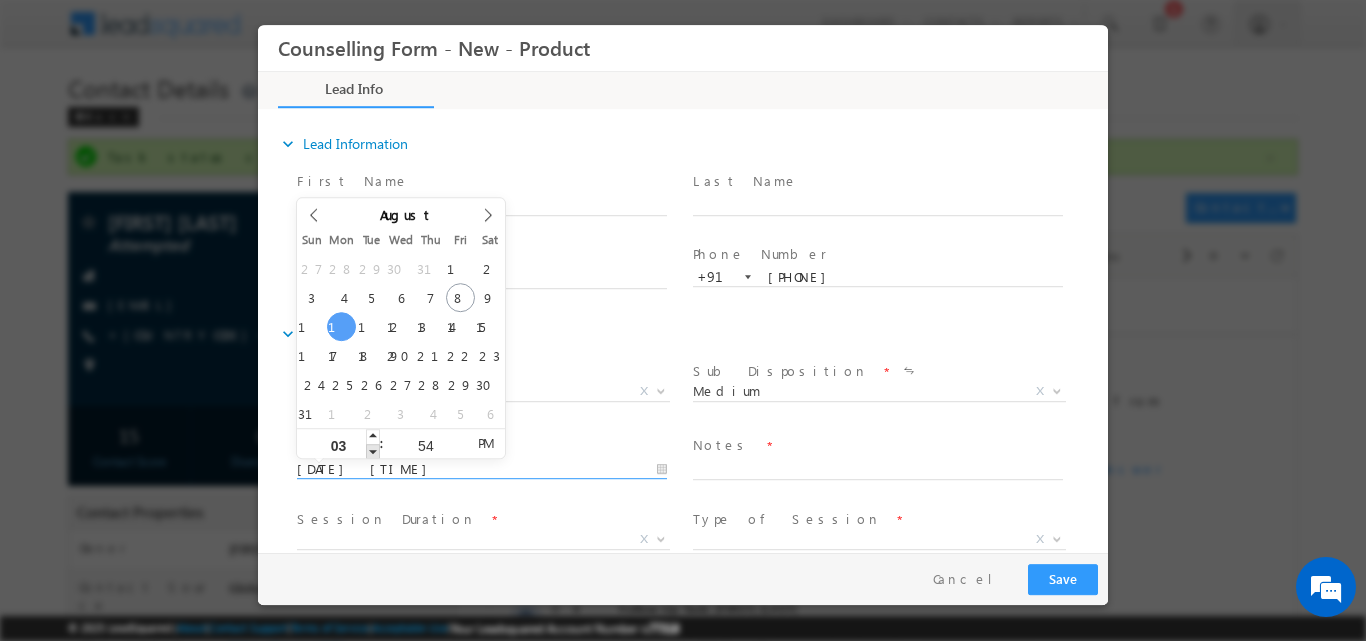 click at bounding box center [373, 450] 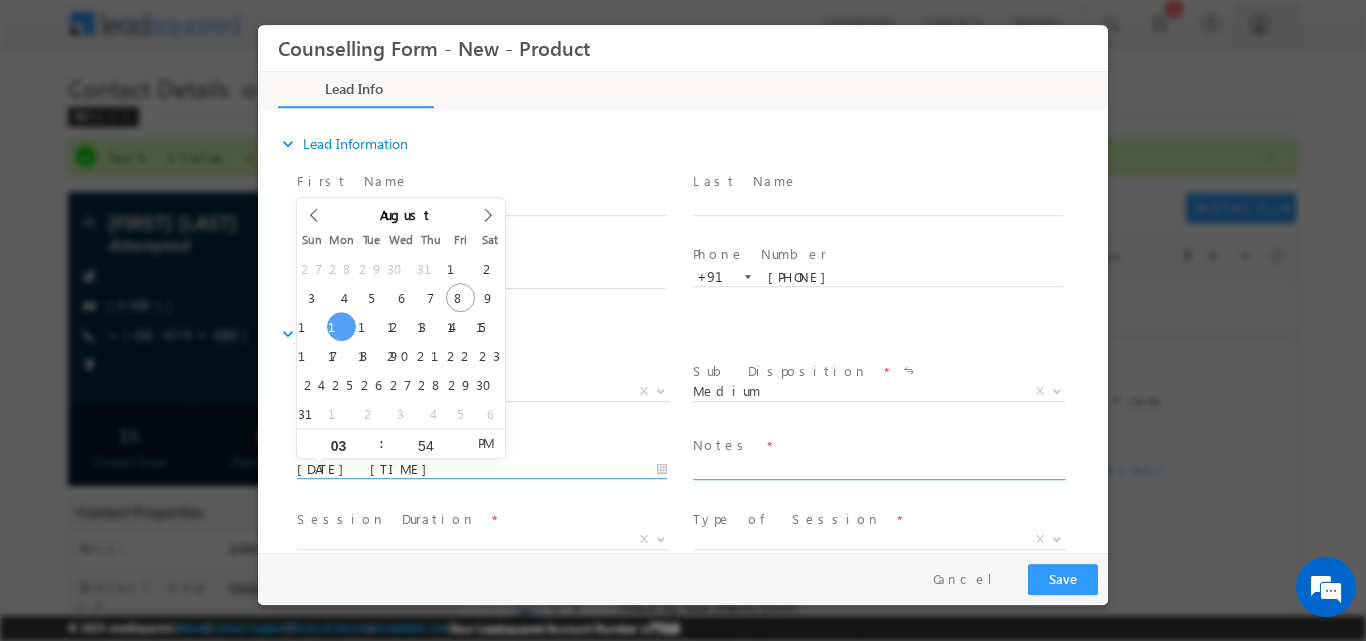 click at bounding box center [878, 467] 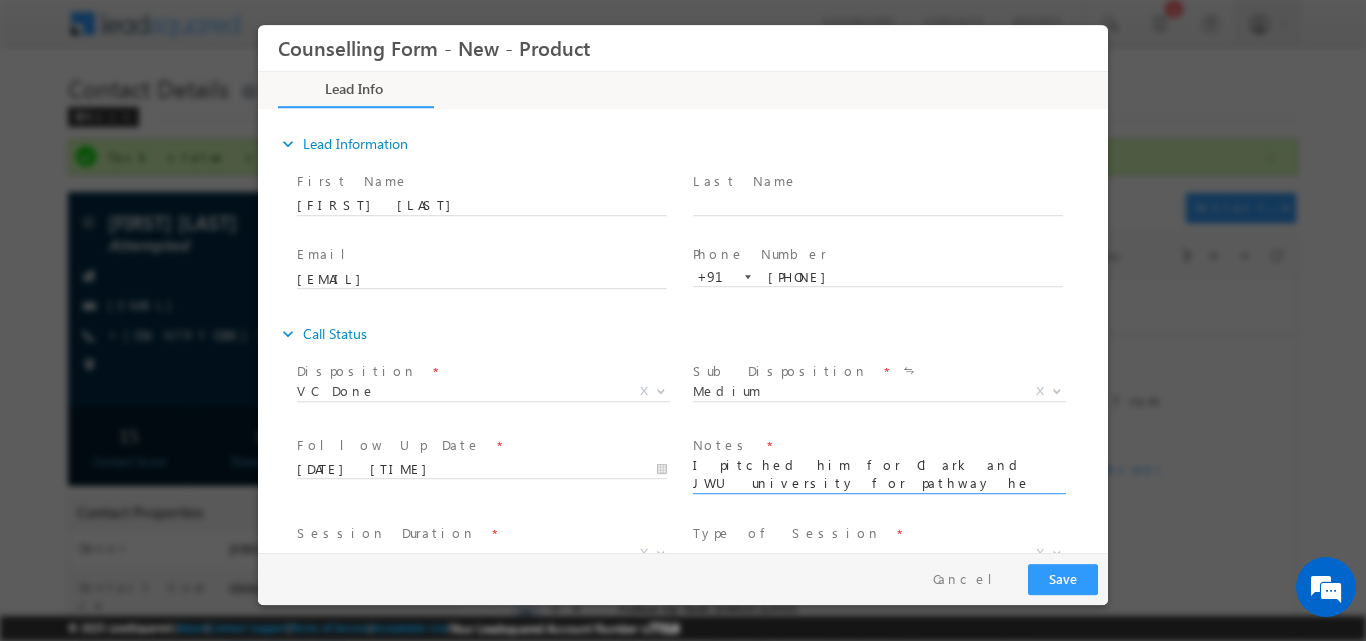 scroll, scrollTop: 4, scrollLeft: 0, axis: vertical 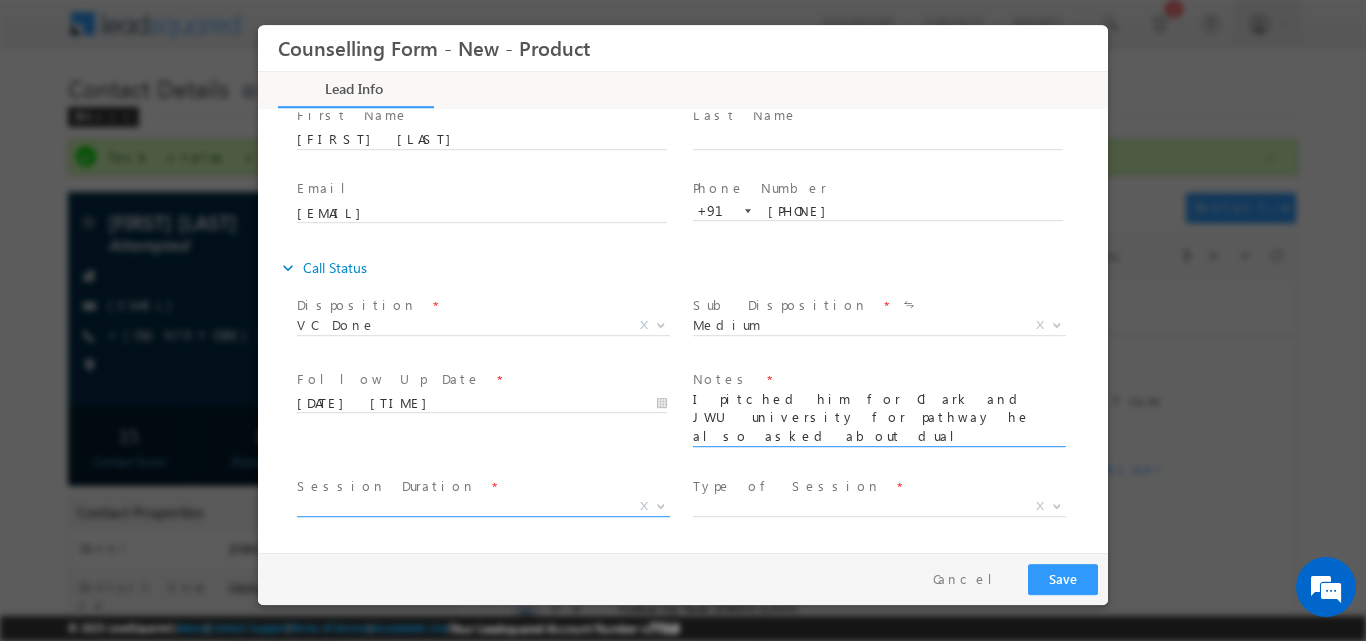 type on "I pitched him for Clark and JWU university for pathway he also asked about dual degree program then will asked to connect on Monday for further discussion" 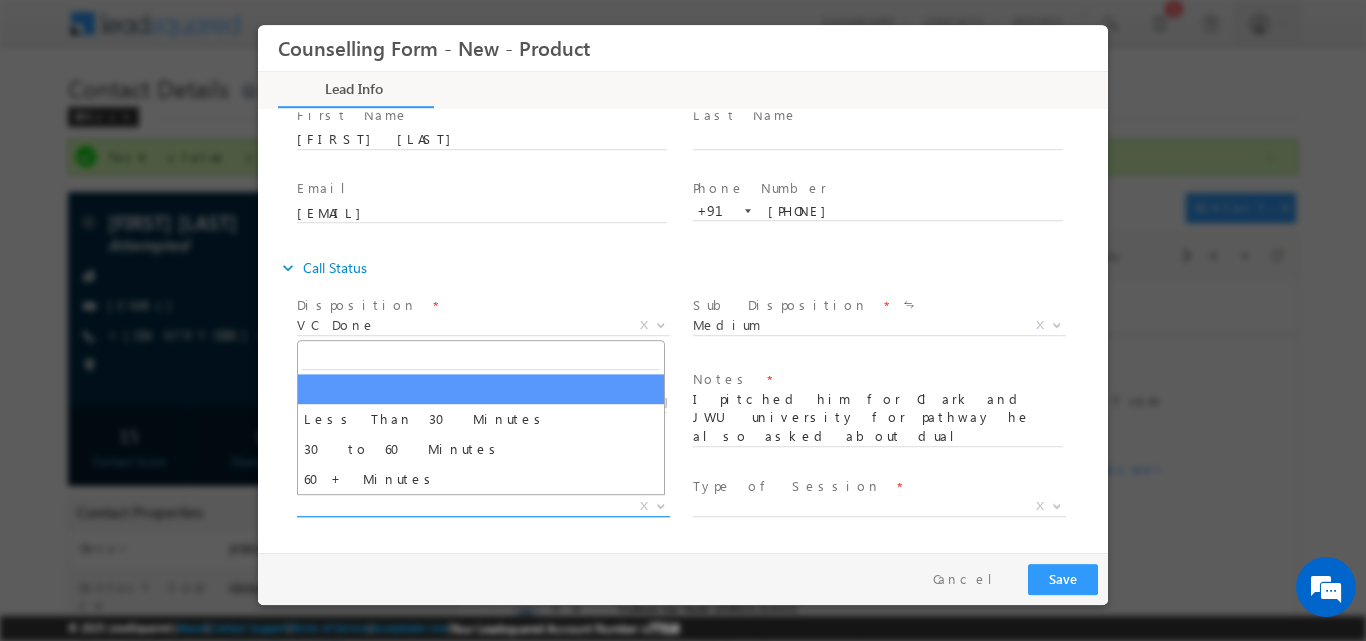 click at bounding box center [659, 505] 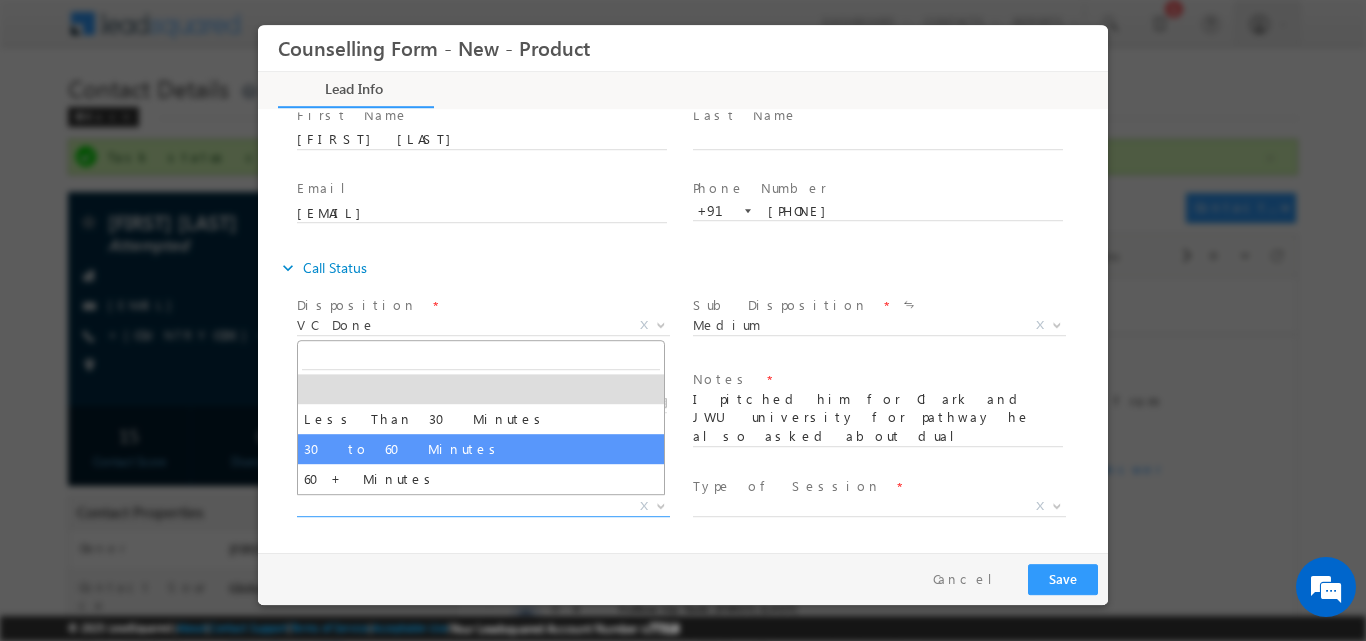 select on "30 to 60 Minutes" 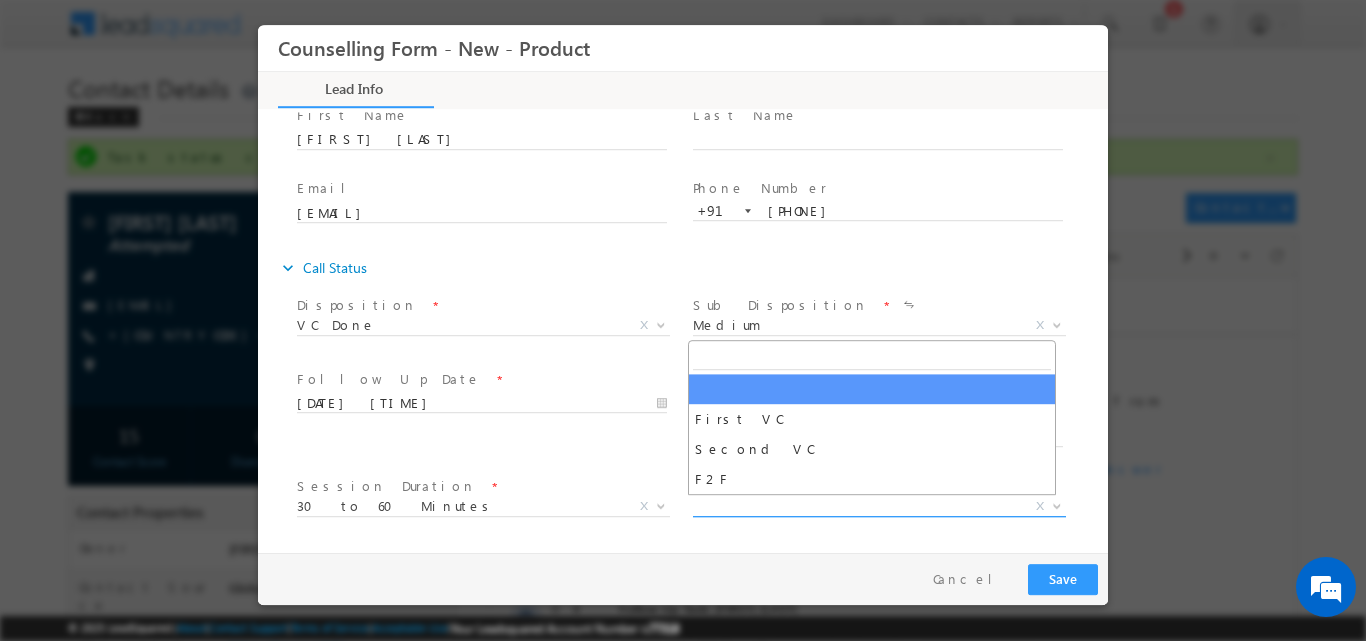 click at bounding box center [1057, 504] 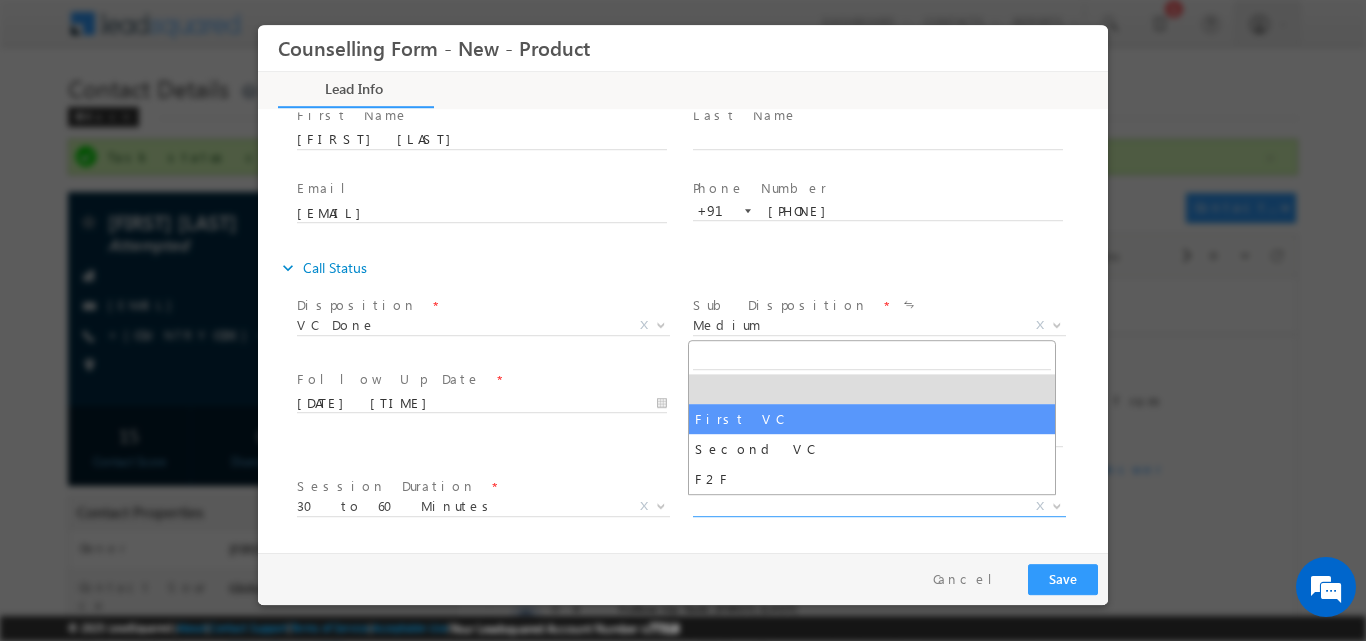 select on "First VC" 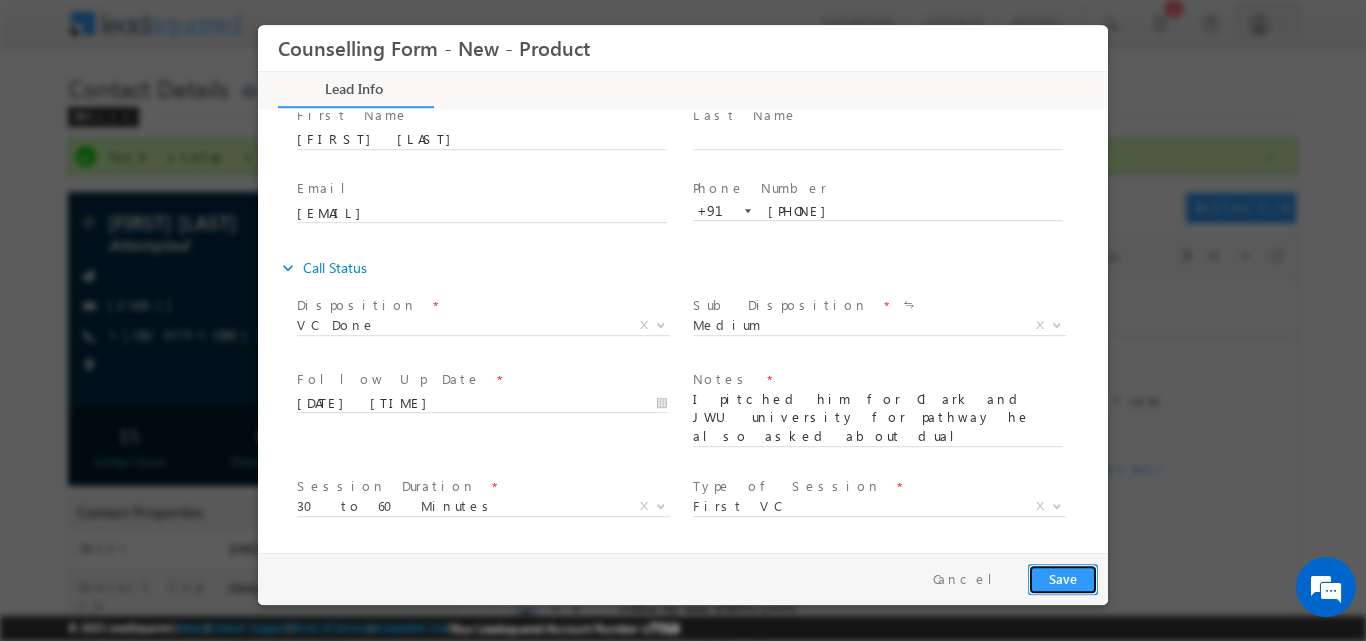 click on "Save" at bounding box center (1063, 578) 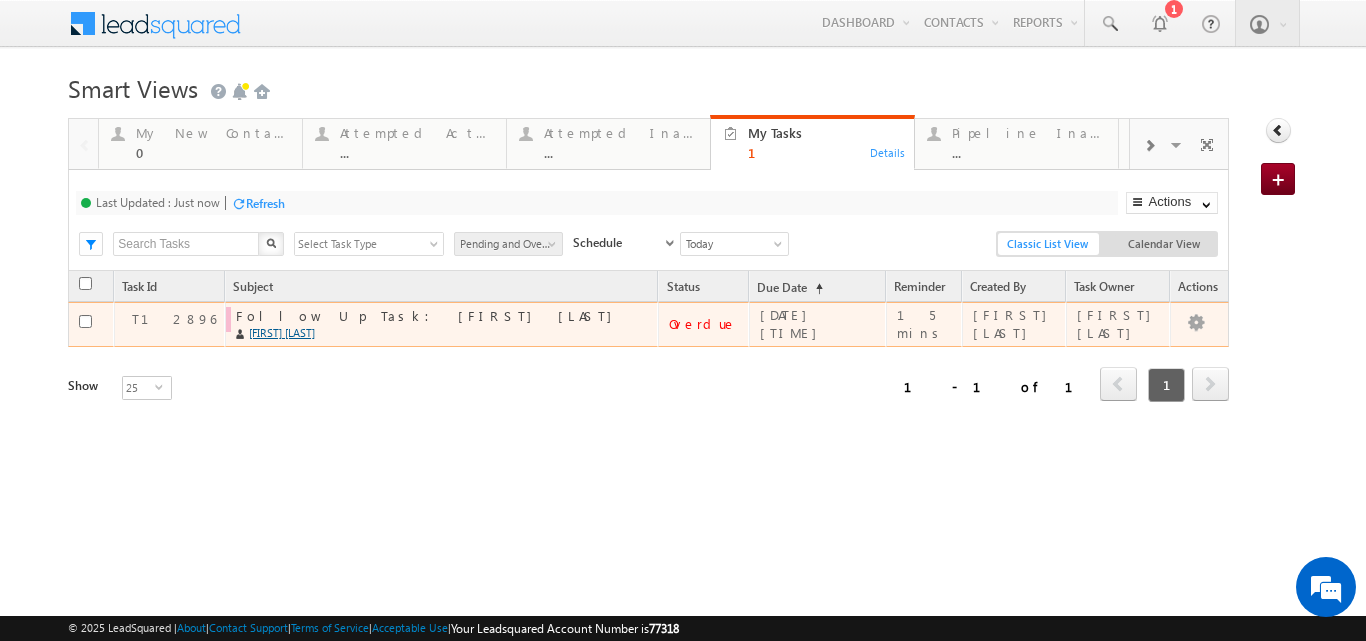 scroll, scrollTop: 0, scrollLeft: 0, axis: both 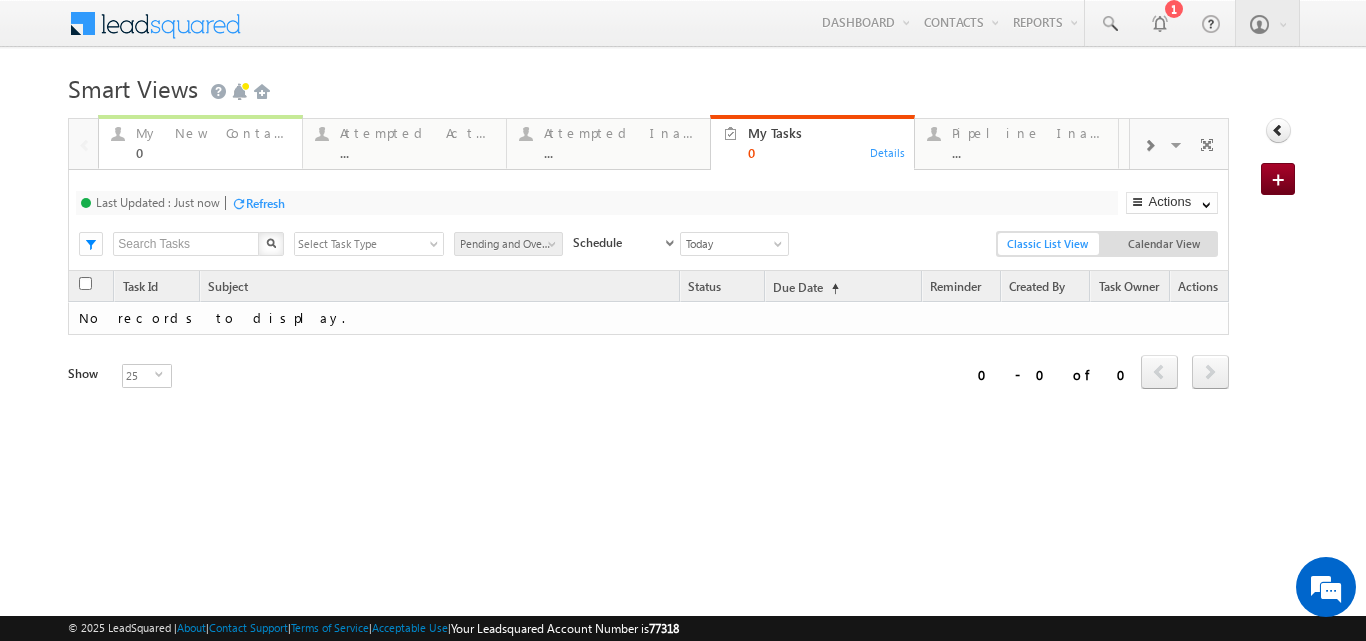 click on "My New Contact" at bounding box center [213, 133] 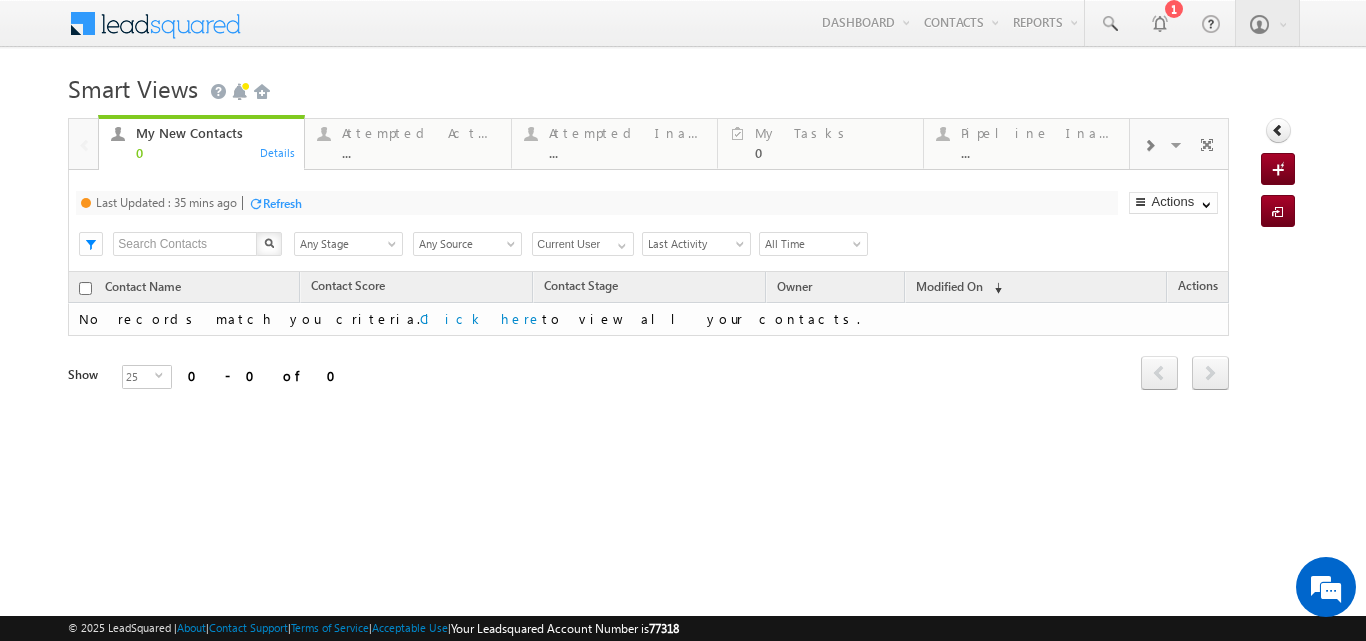 click on "Refresh" at bounding box center (282, 203) 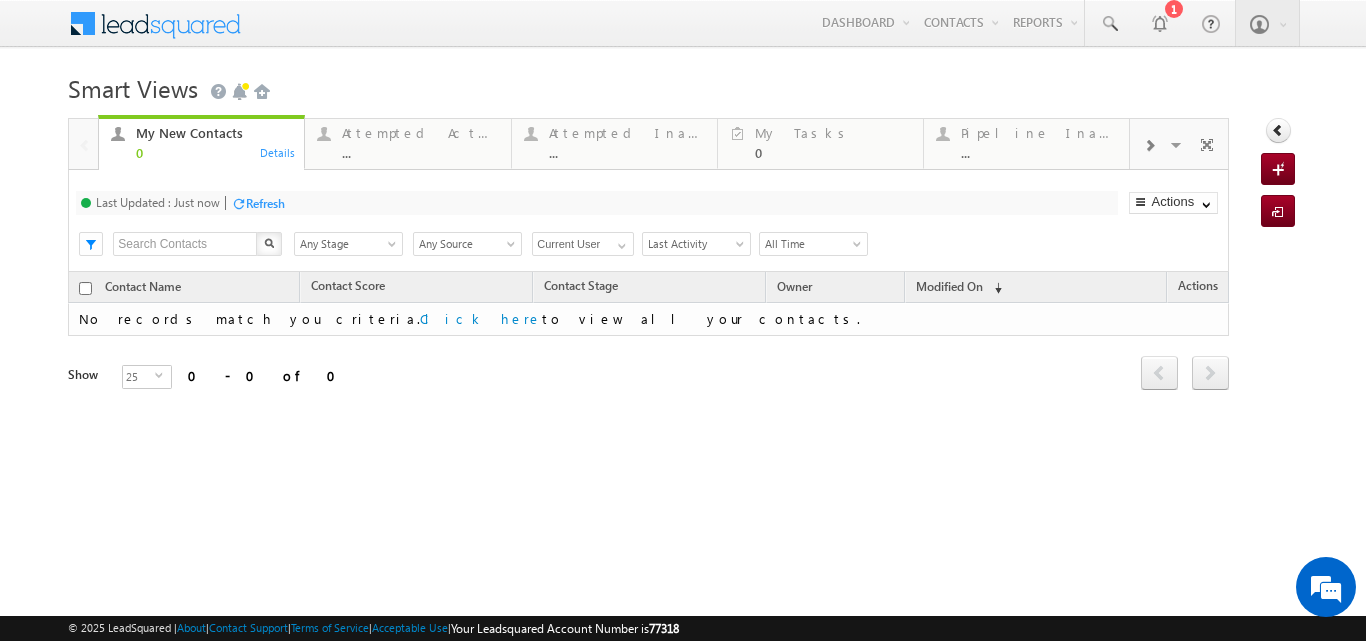 click on "Refresh" at bounding box center (265, 203) 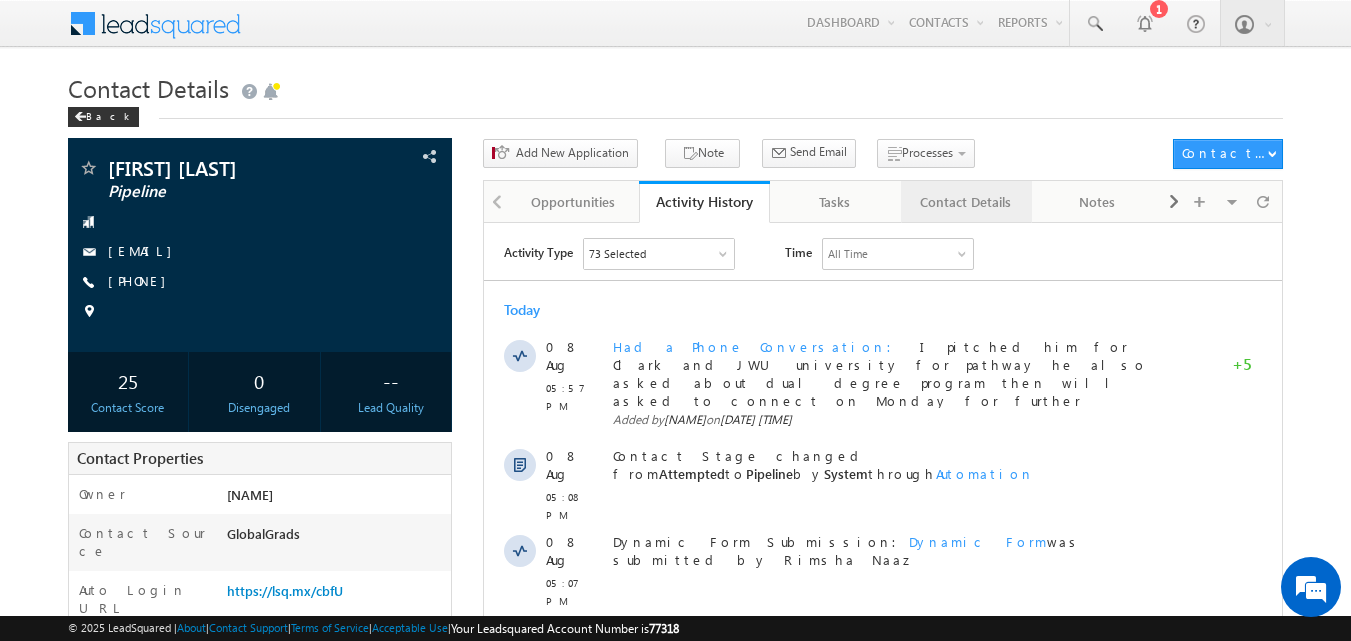 scroll, scrollTop: 0, scrollLeft: 0, axis: both 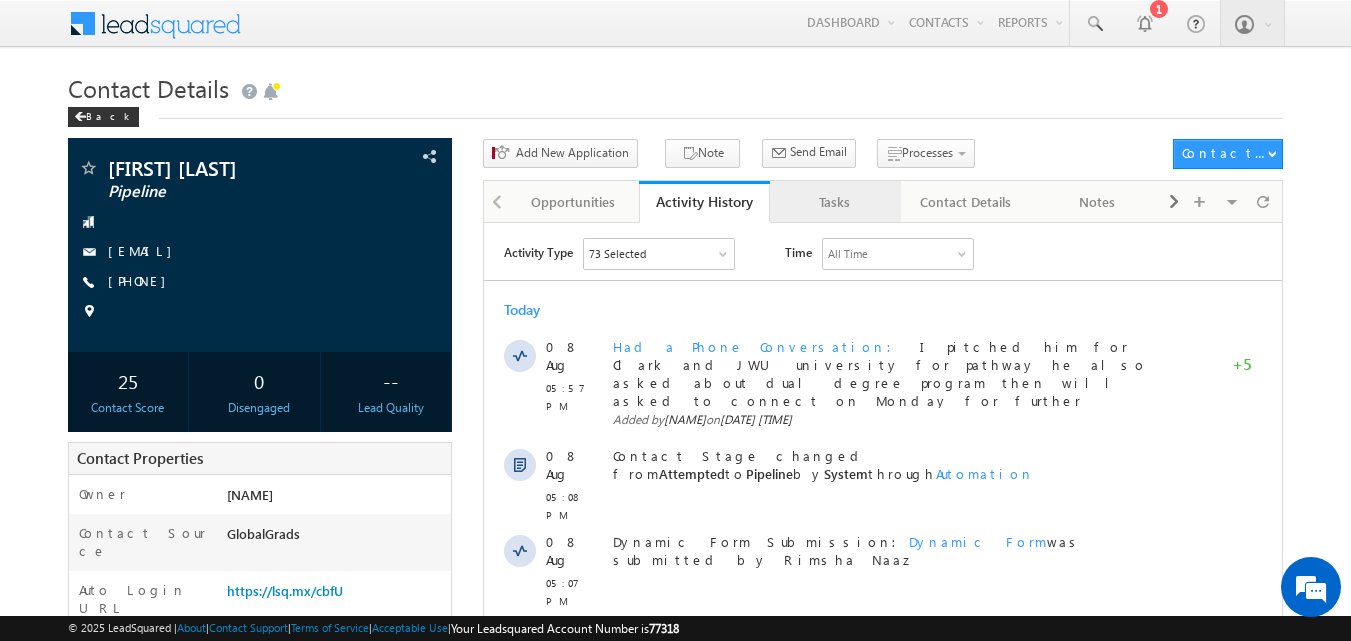 click on "Tasks" at bounding box center (834, 202) 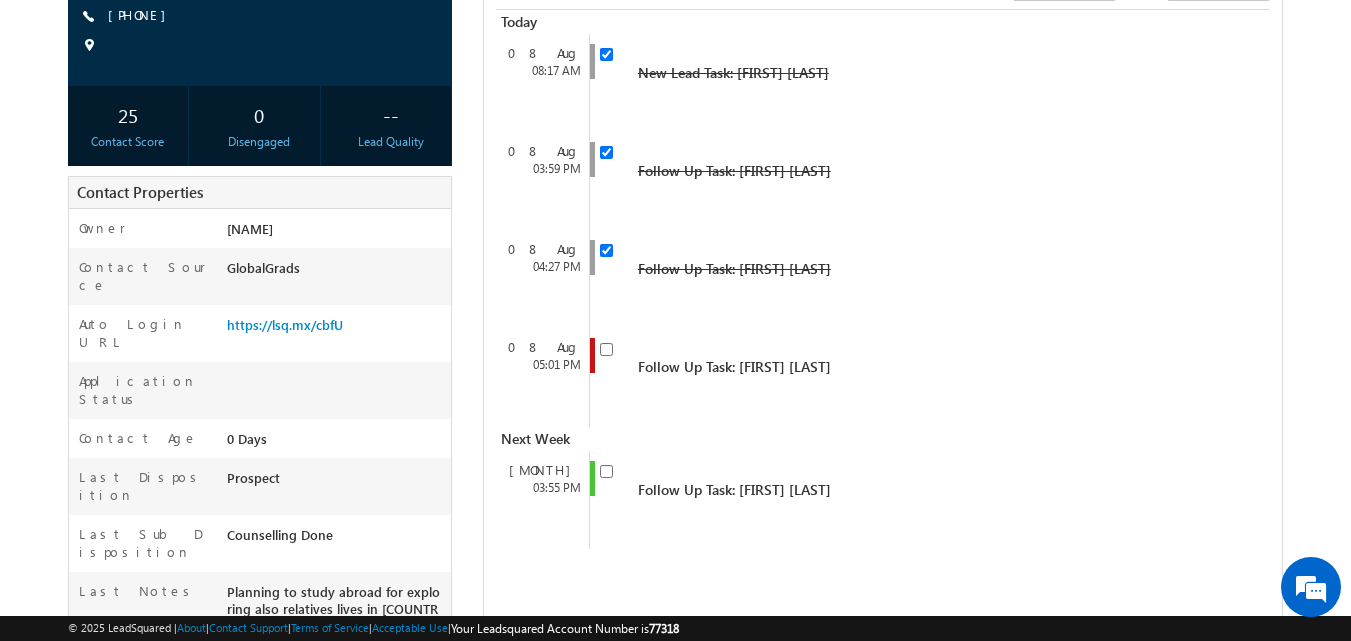 scroll, scrollTop: 268, scrollLeft: 0, axis: vertical 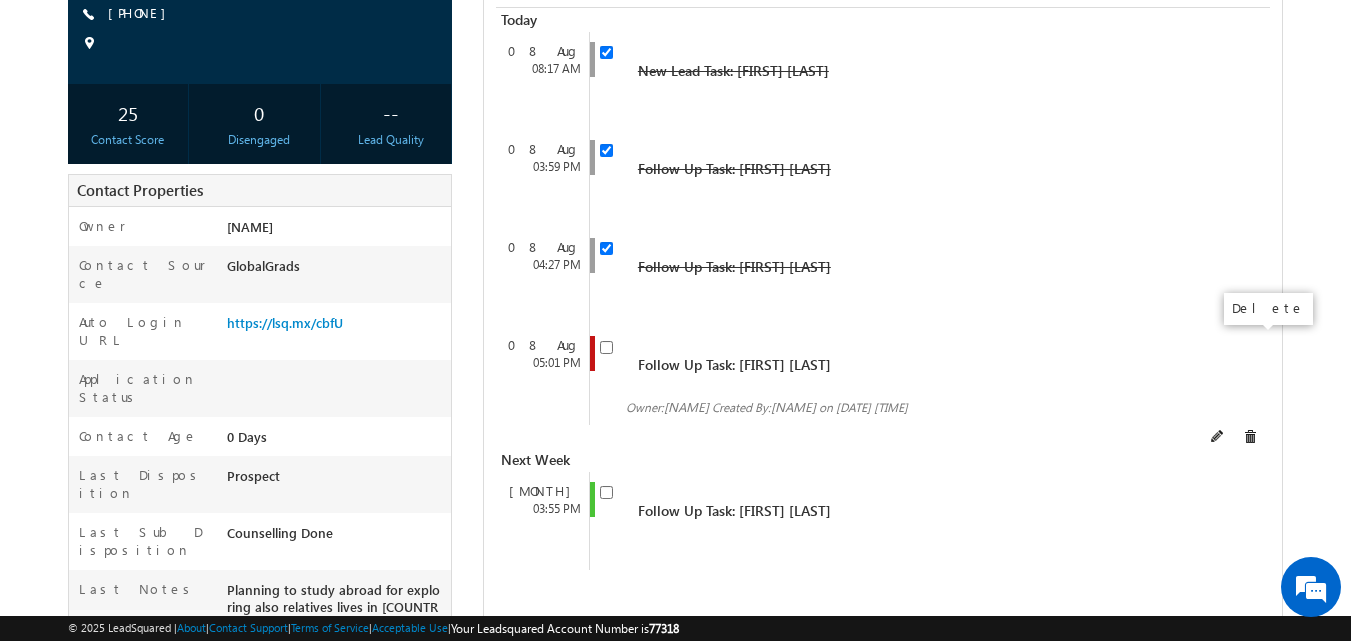 click at bounding box center (1250, 437) 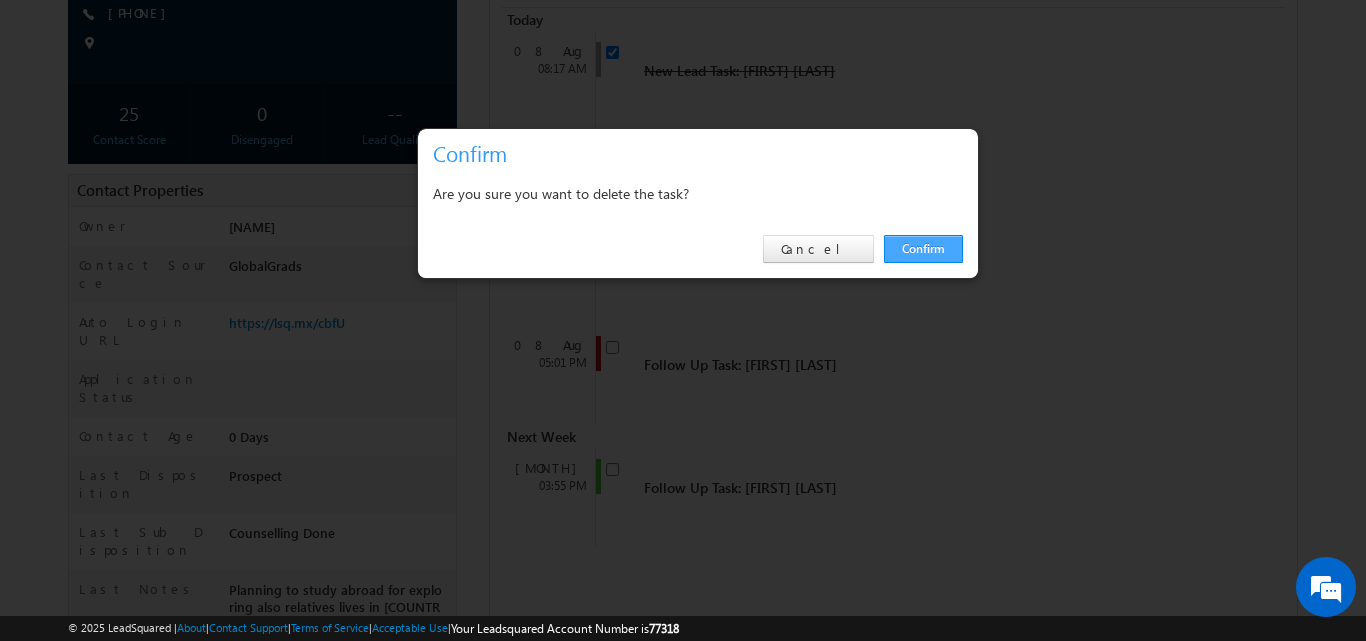 click on "Confirm" at bounding box center [923, 249] 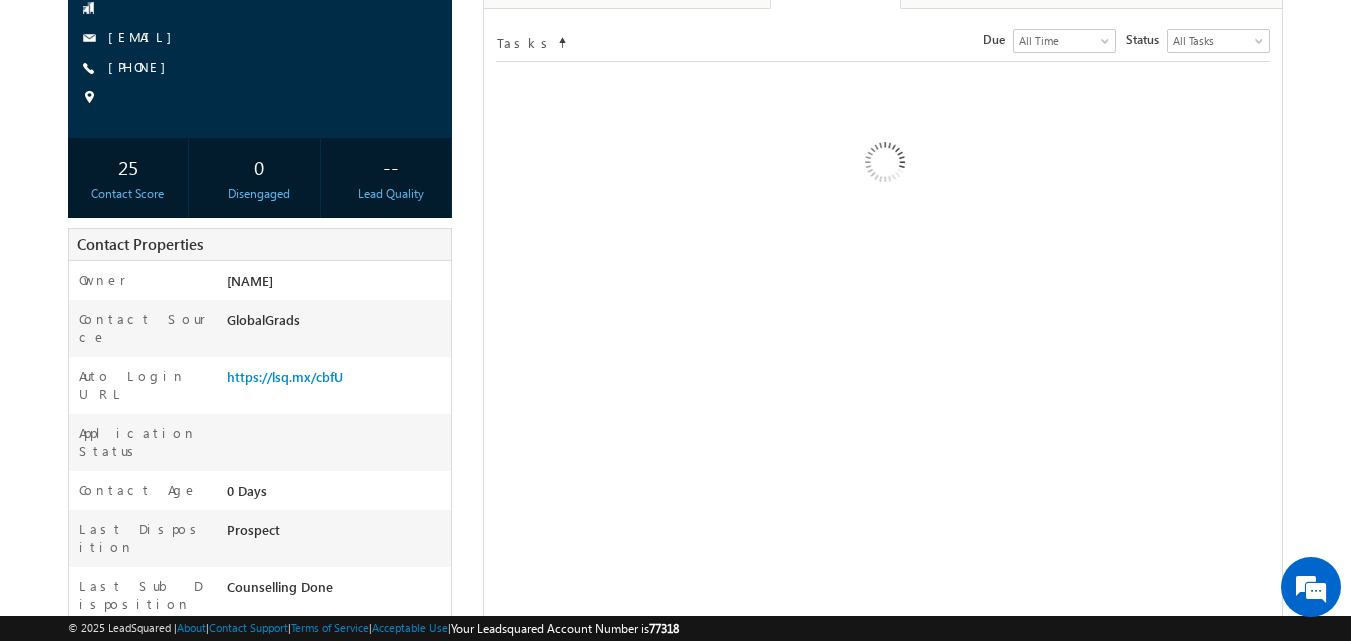scroll, scrollTop: 322, scrollLeft: 0, axis: vertical 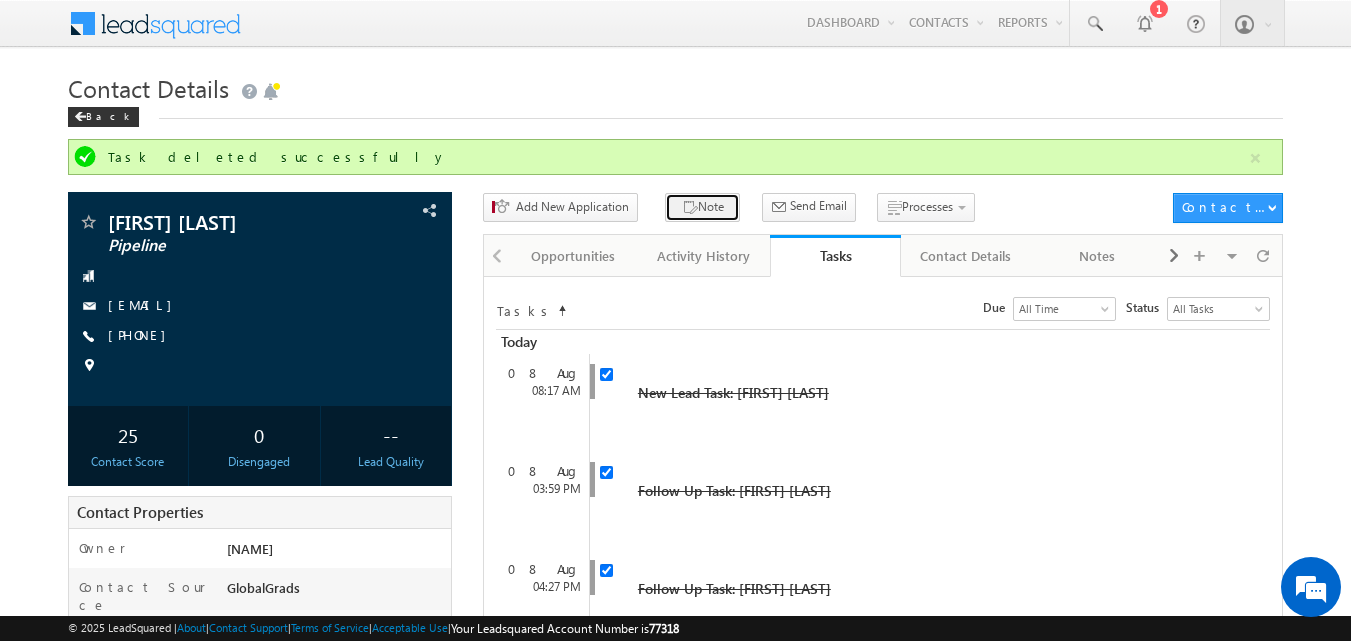 click on "Note" at bounding box center (702, 207) 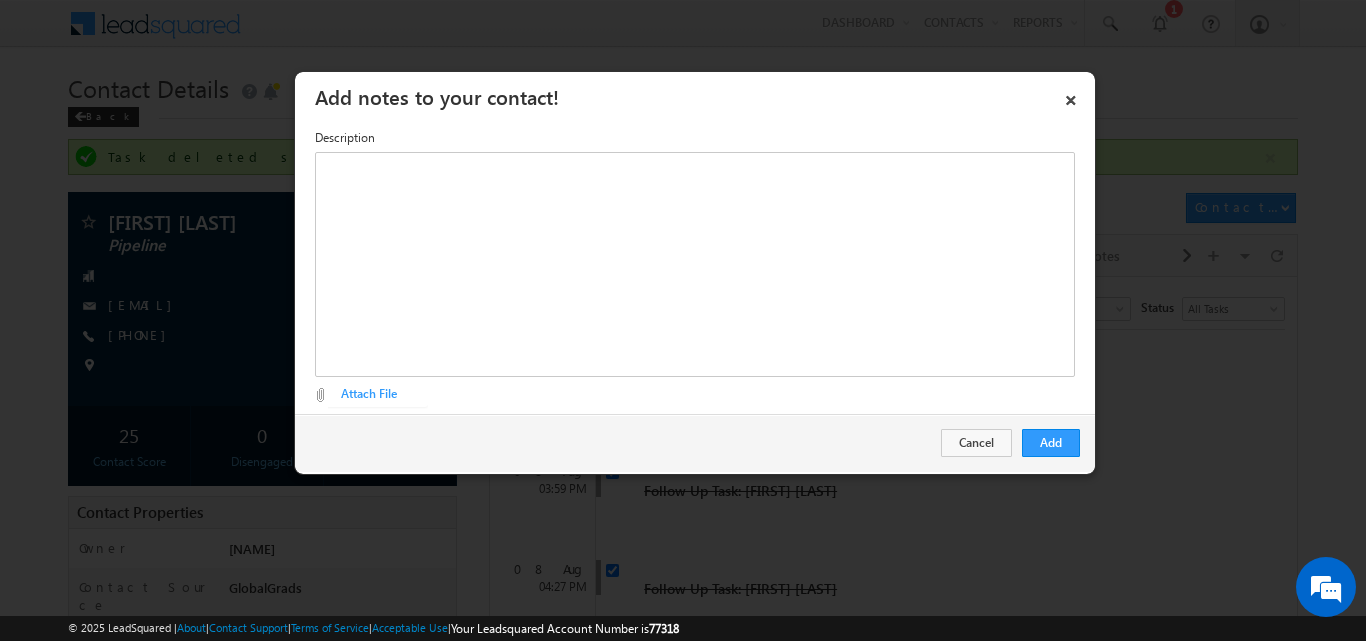 click at bounding box center (383, 405) 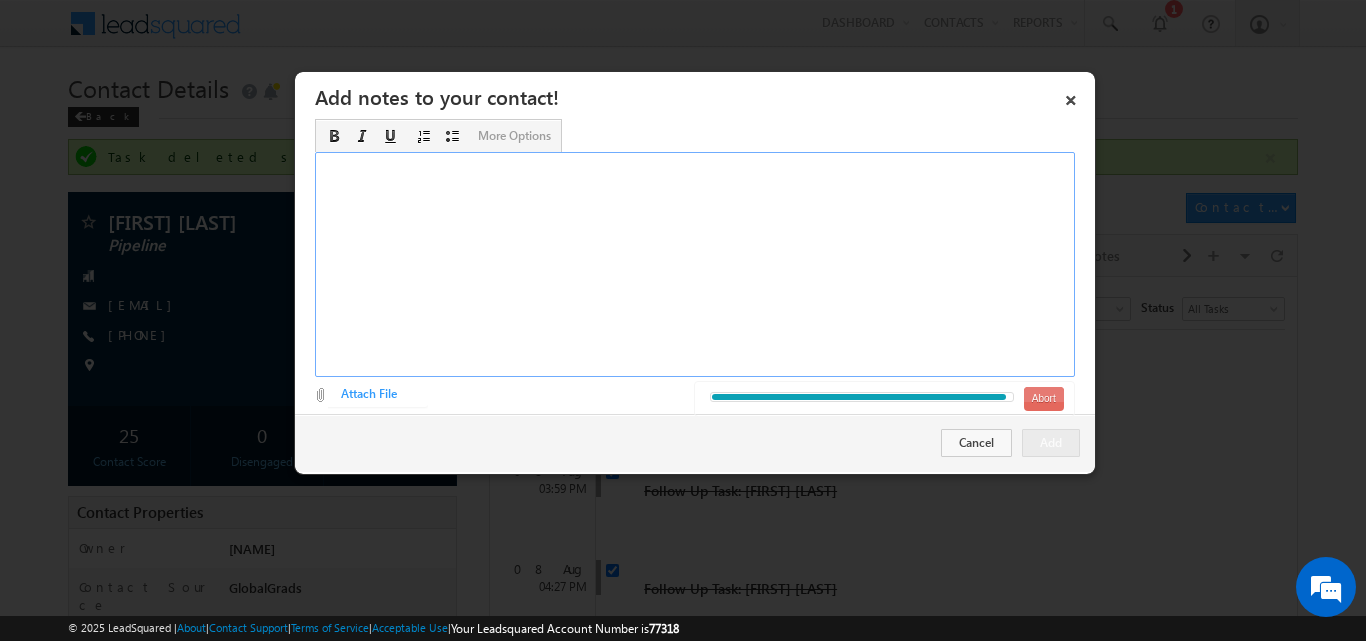 click at bounding box center [695, 264] 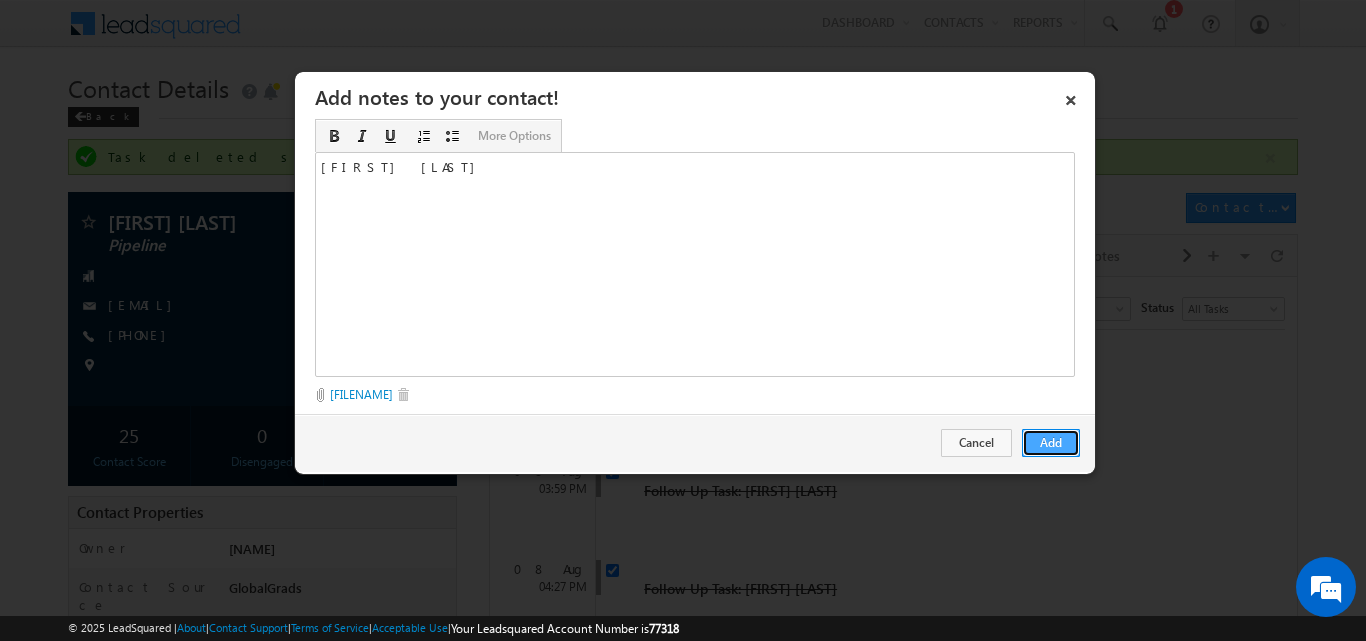 click on "Add" at bounding box center [1051, 443] 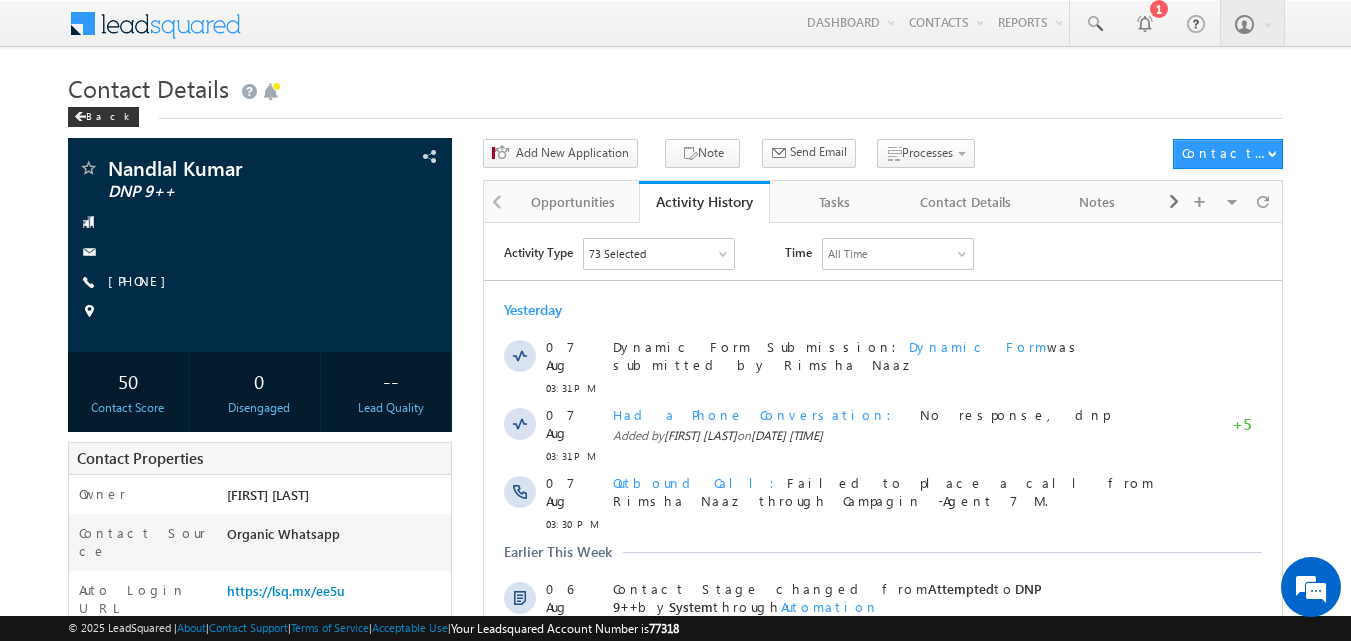 scroll, scrollTop: 0, scrollLeft: 0, axis: both 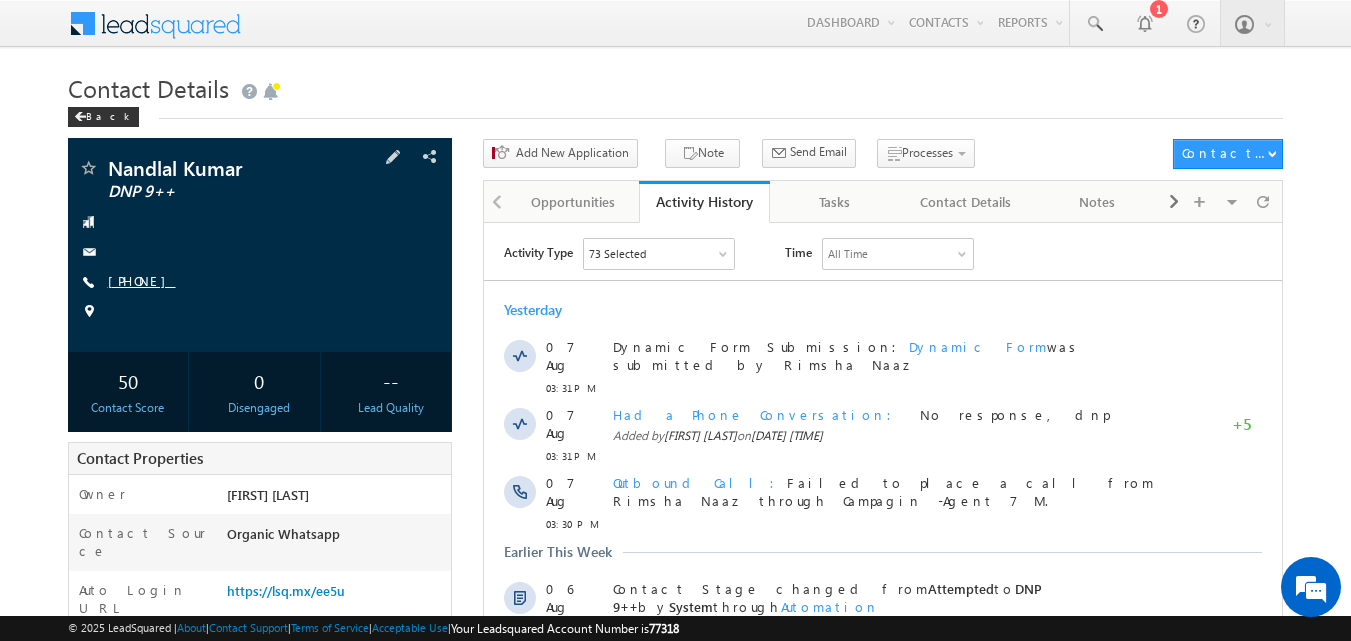 click on "+91-8176848761" at bounding box center [142, 280] 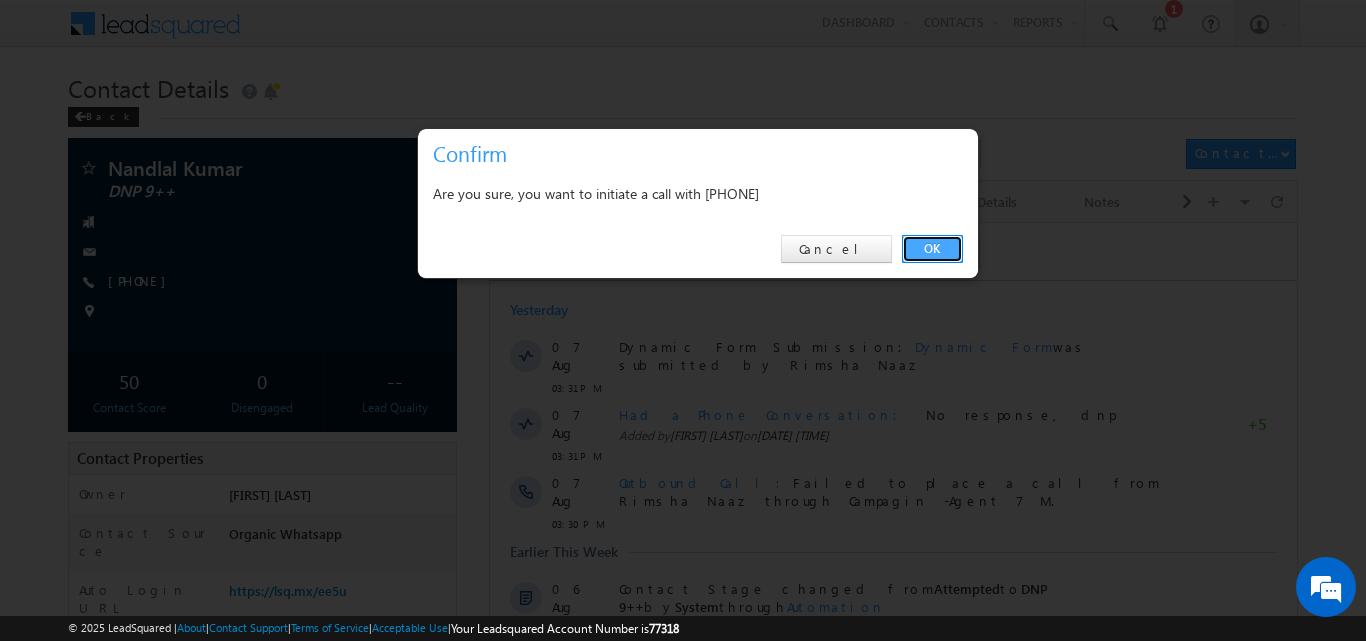 click on "OK" at bounding box center (932, 249) 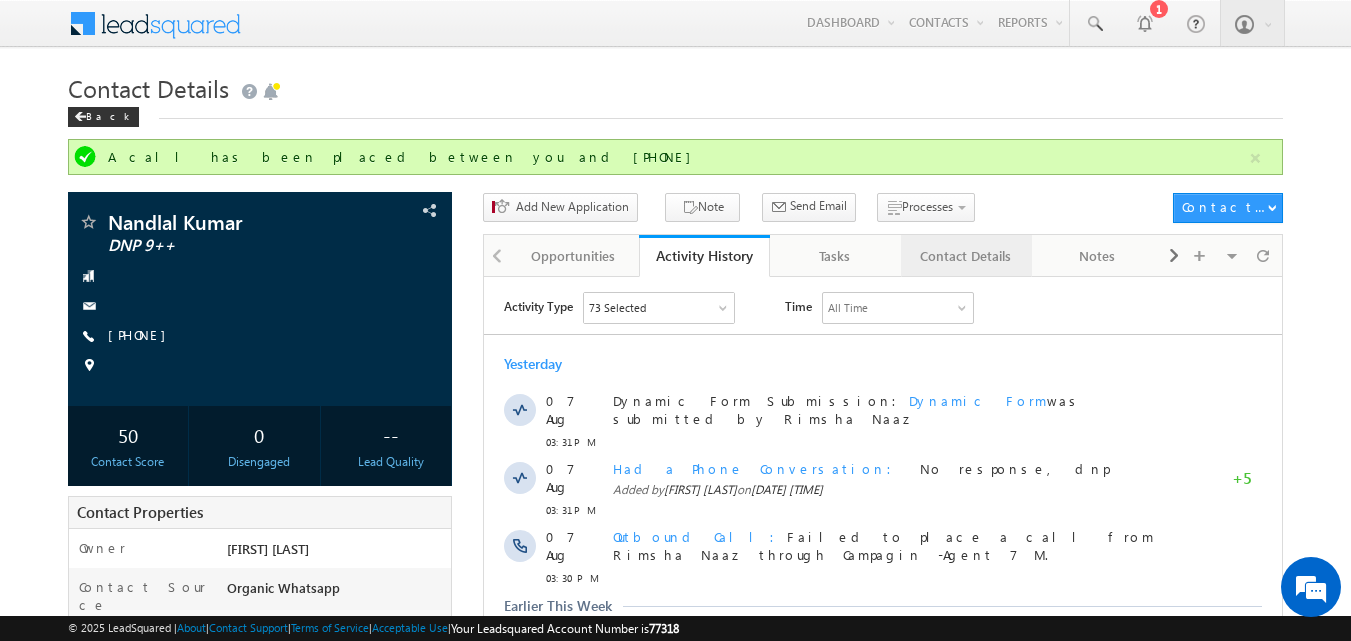 click on "Contact Details" at bounding box center (965, 256) 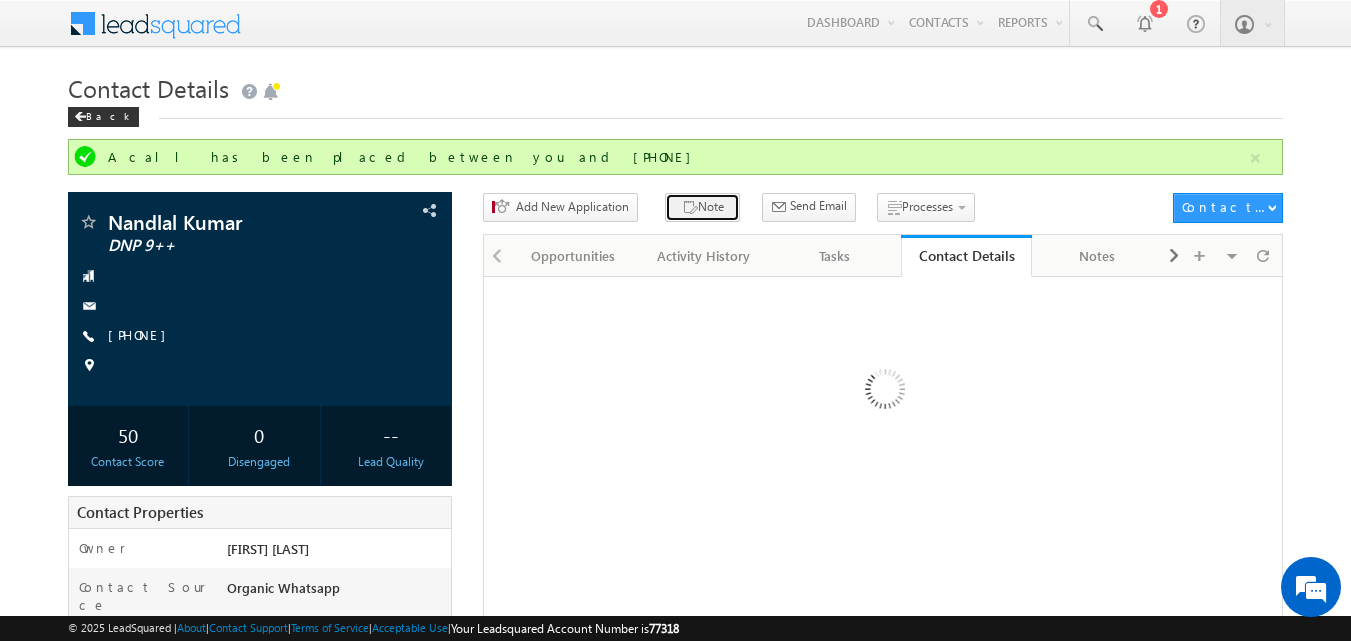 click on "Note" at bounding box center [702, 207] 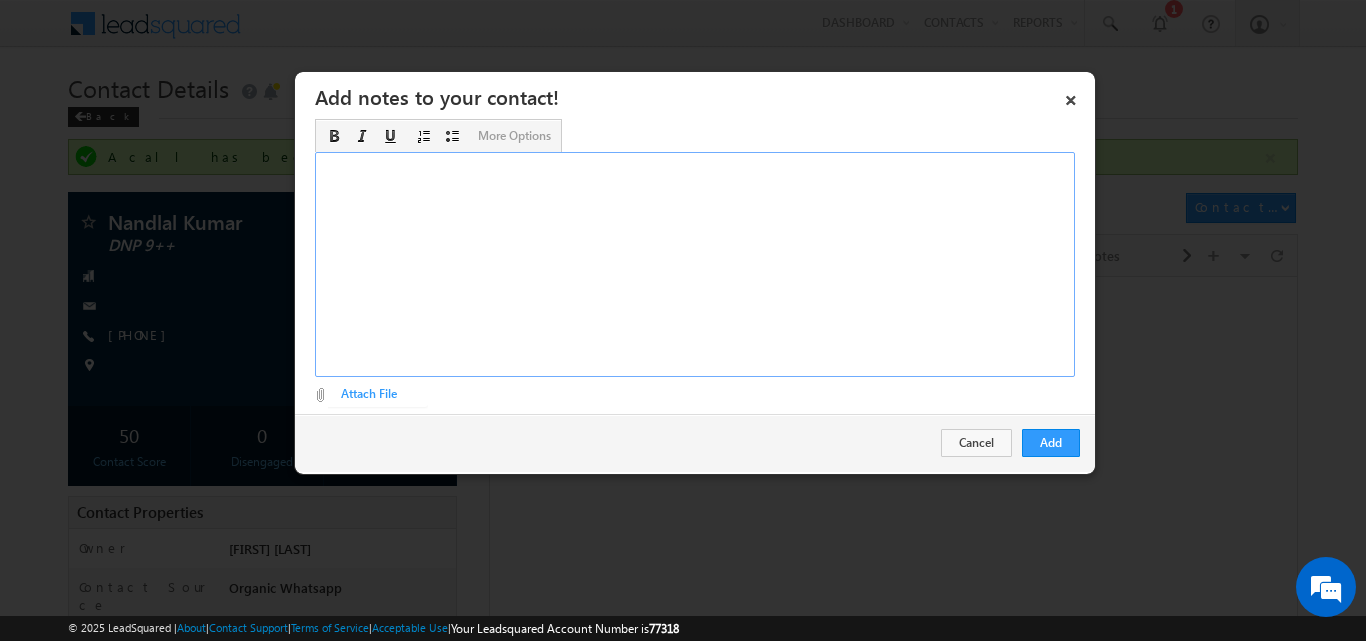 click at bounding box center (695, 264) 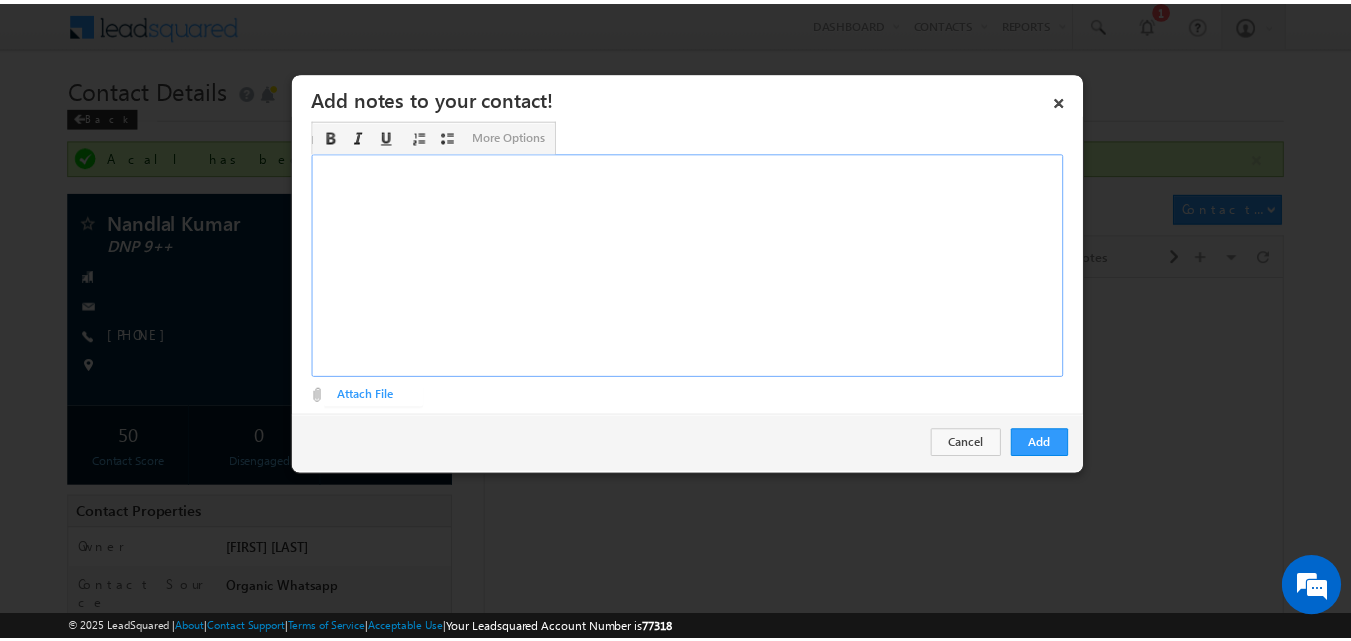 scroll, scrollTop: 5, scrollLeft: 0, axis: vertical 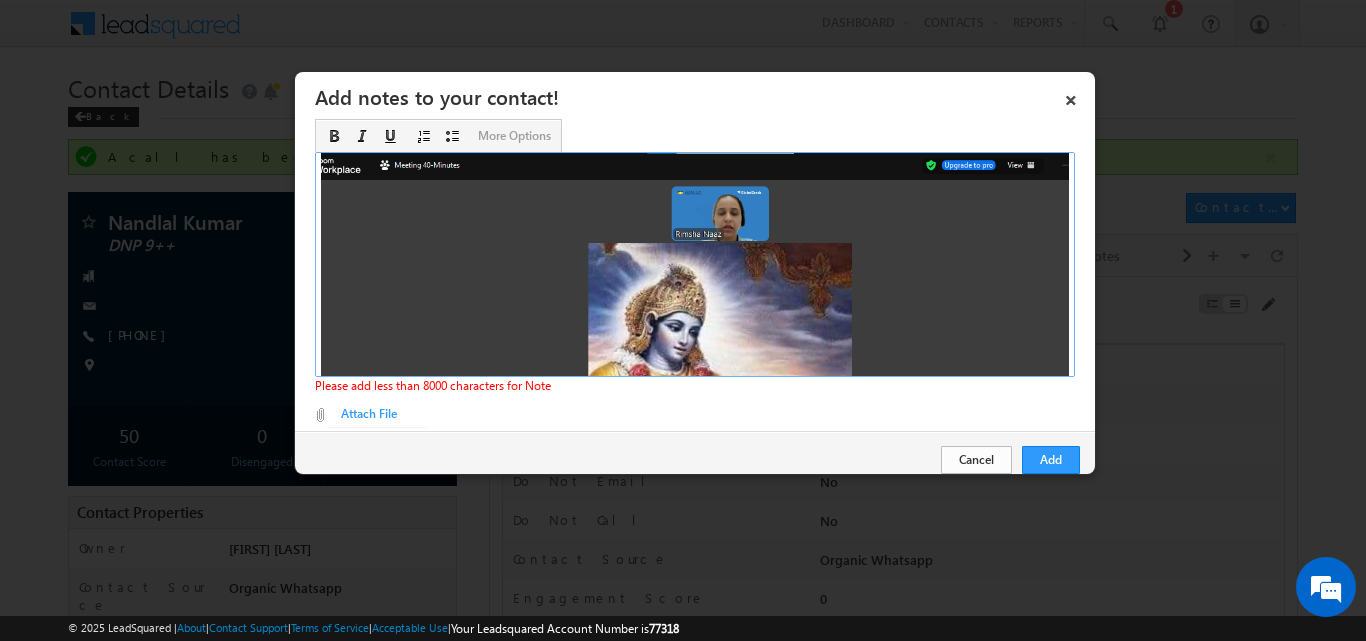 click on "Cancel" at bounding box center (976, 460) 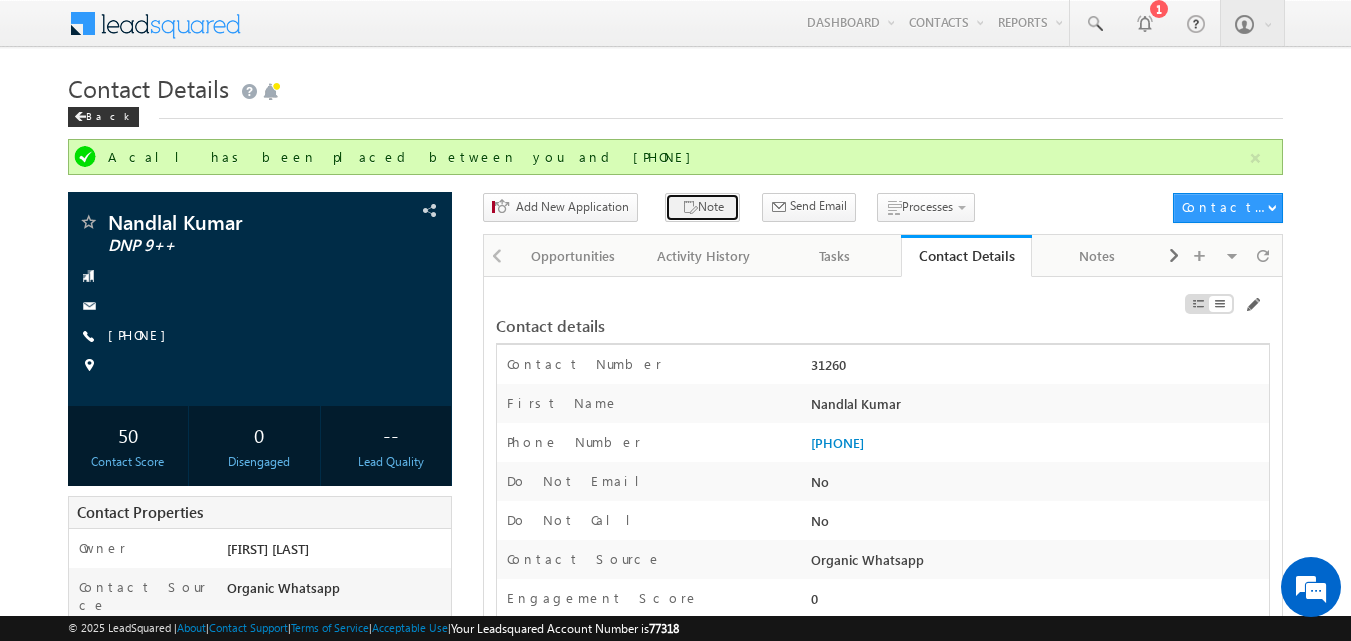 click on "Note" at bounding box center [702, 207] 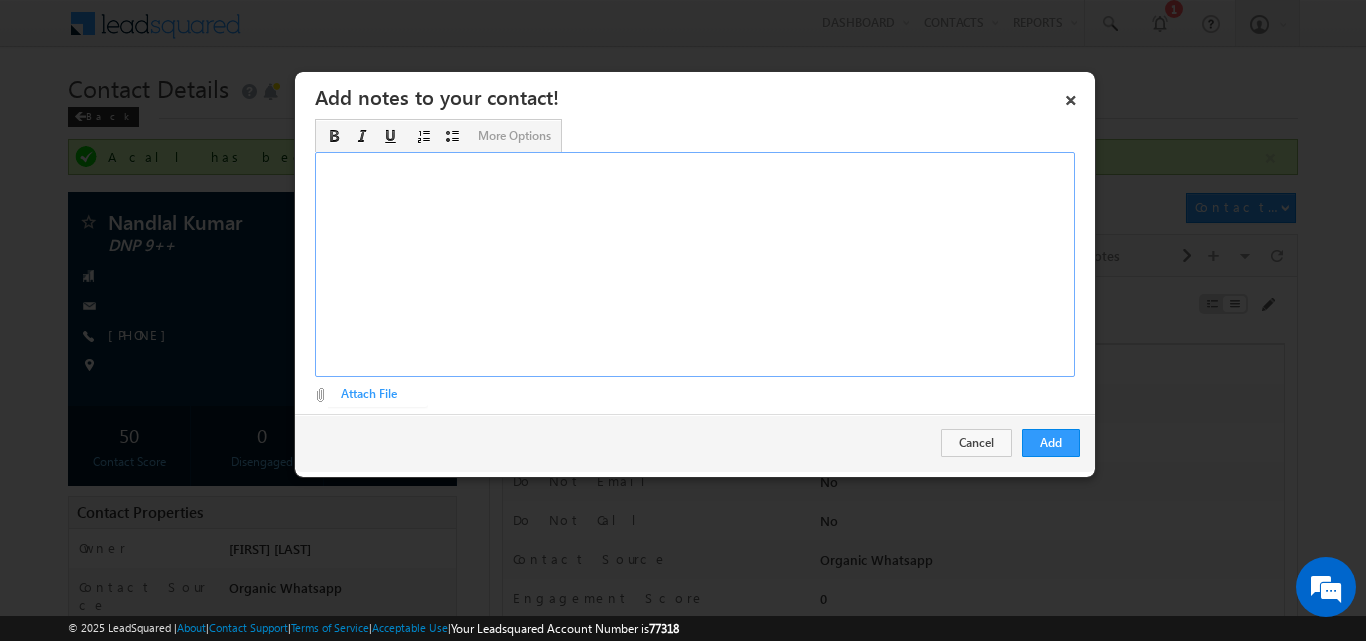 click at bounding box center (695, 264) 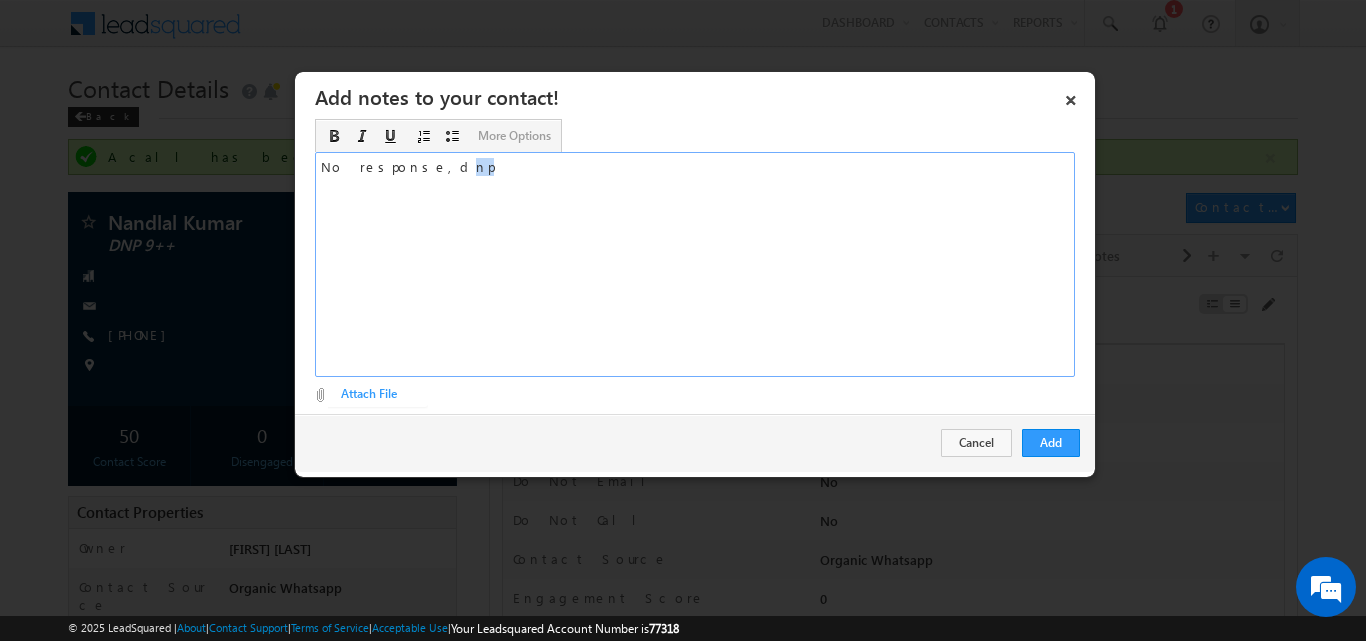 drag, startPoint x: 514, startPoint y: 186, endPoint x: 401, endPoint y: 165, distance: 114.93476 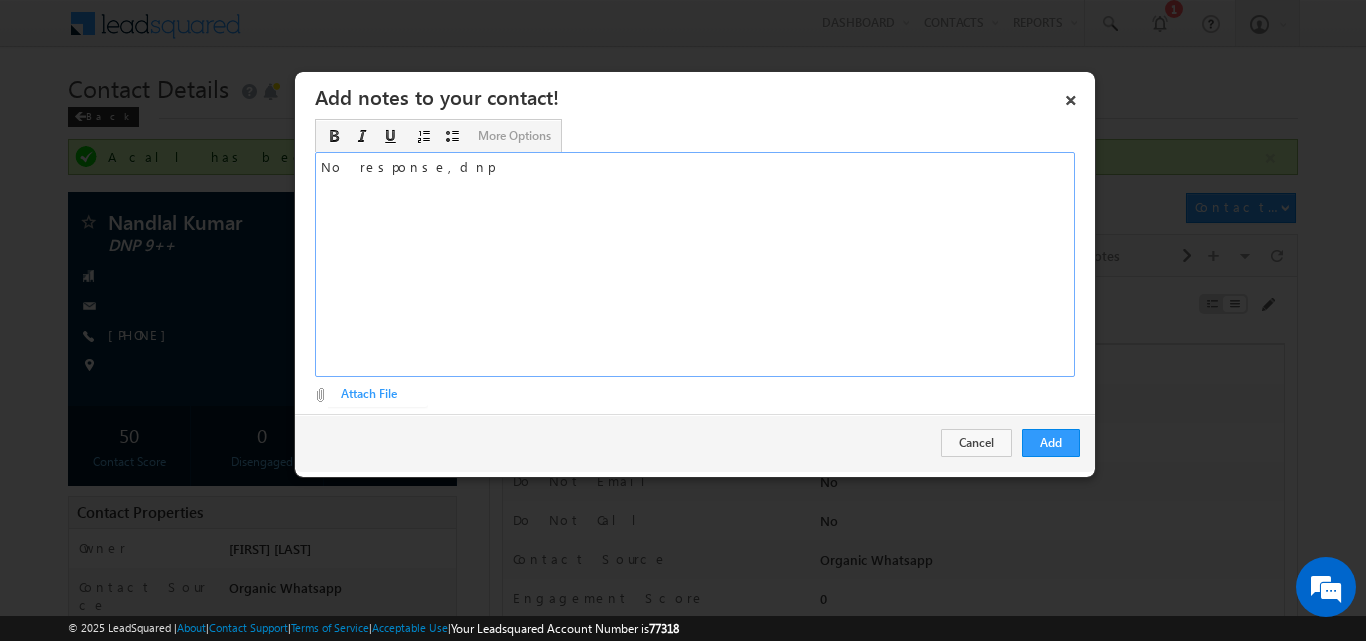 click on "No response,dnp" at bounding box center (695, 264) 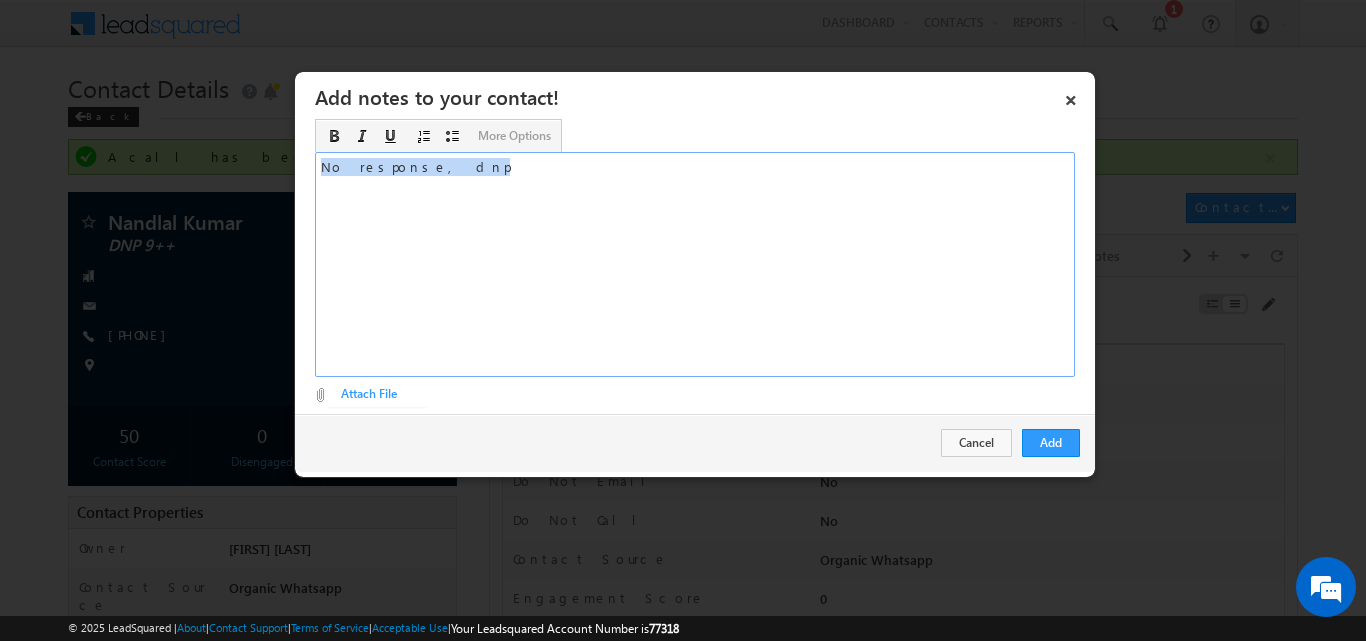 drag, startPoint x: 453, startPoint y: 165, endPoint x: 260, endPoint y: 168, distance: 193.02332 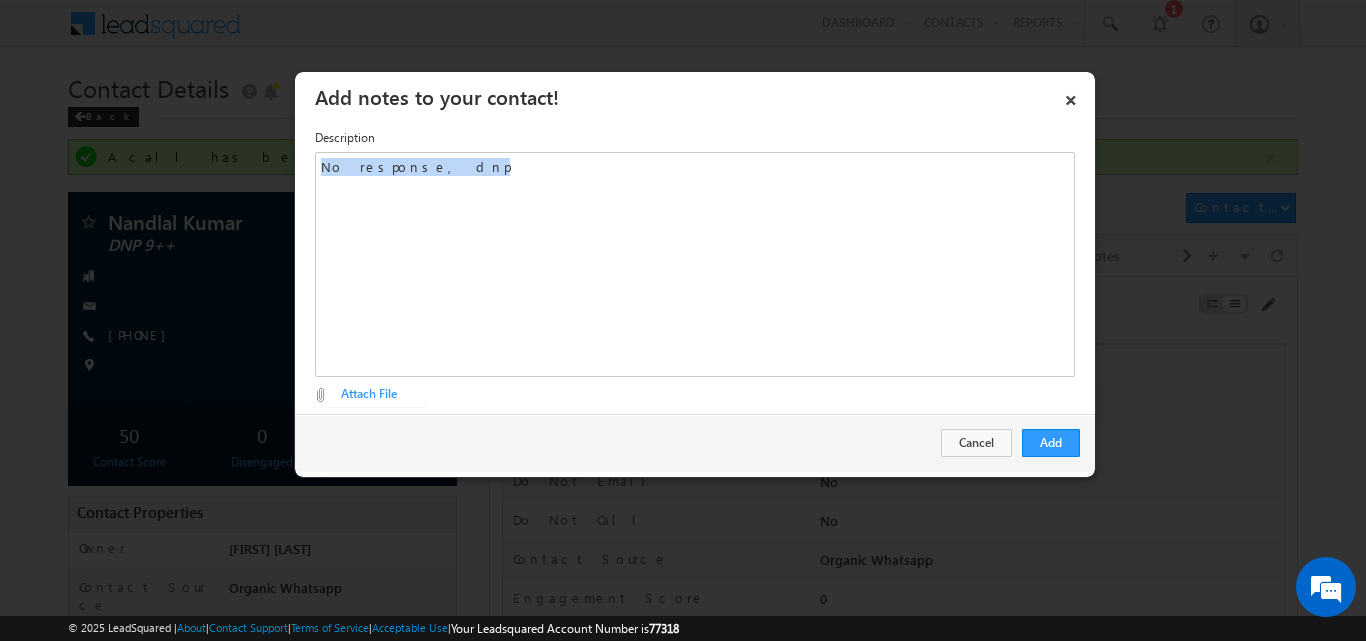 copy on "No response, dnp" 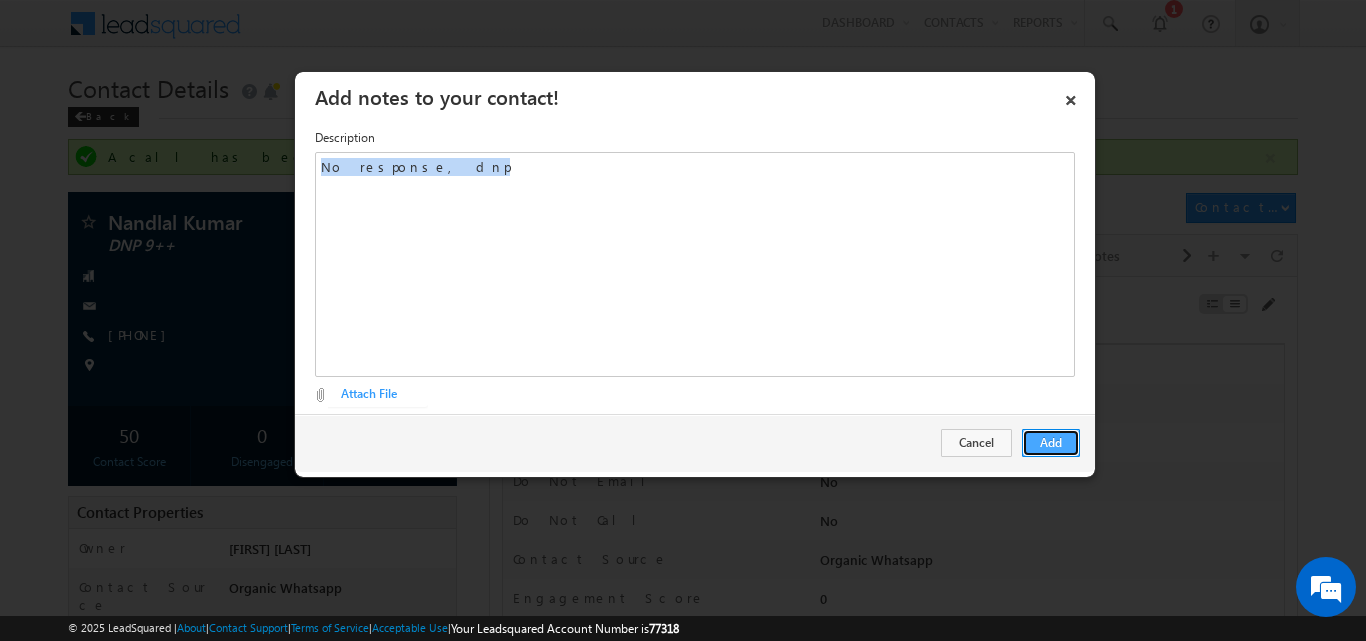 click on "Add" at bounding box center [1051, 443] 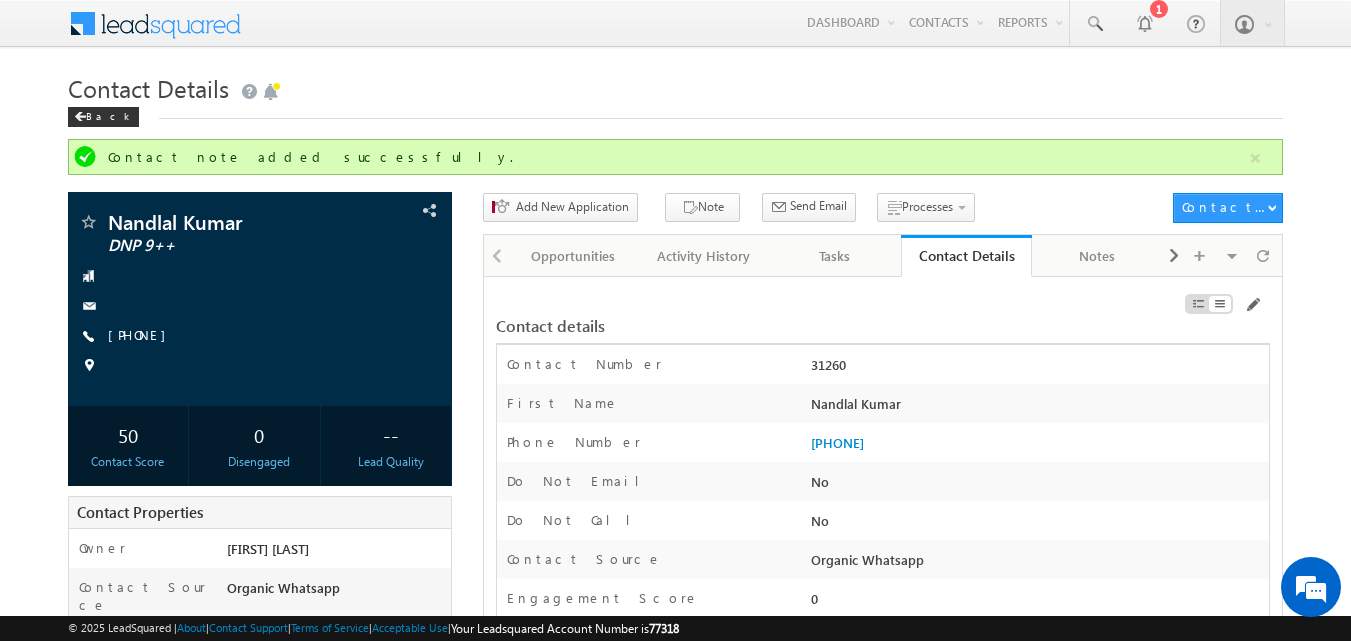 scroll, scrollTop: 560, scrollLeft: 0, axis: vertical 